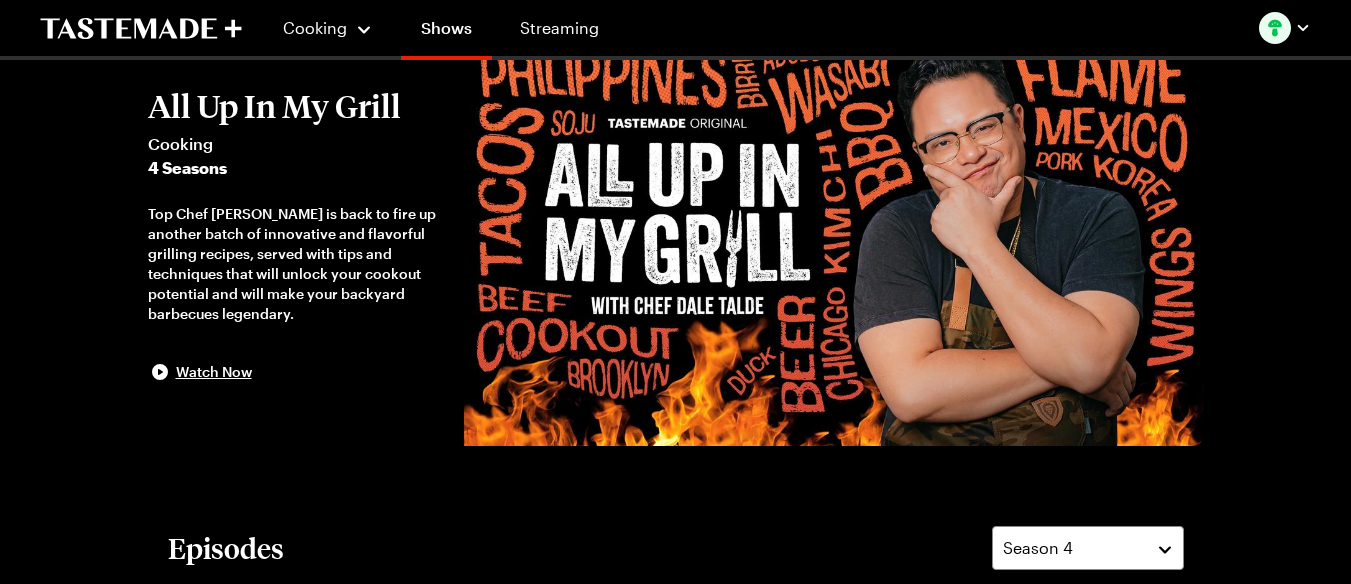 scroll, scrollTop: 333, scrollLeft: 0, axis: vertical 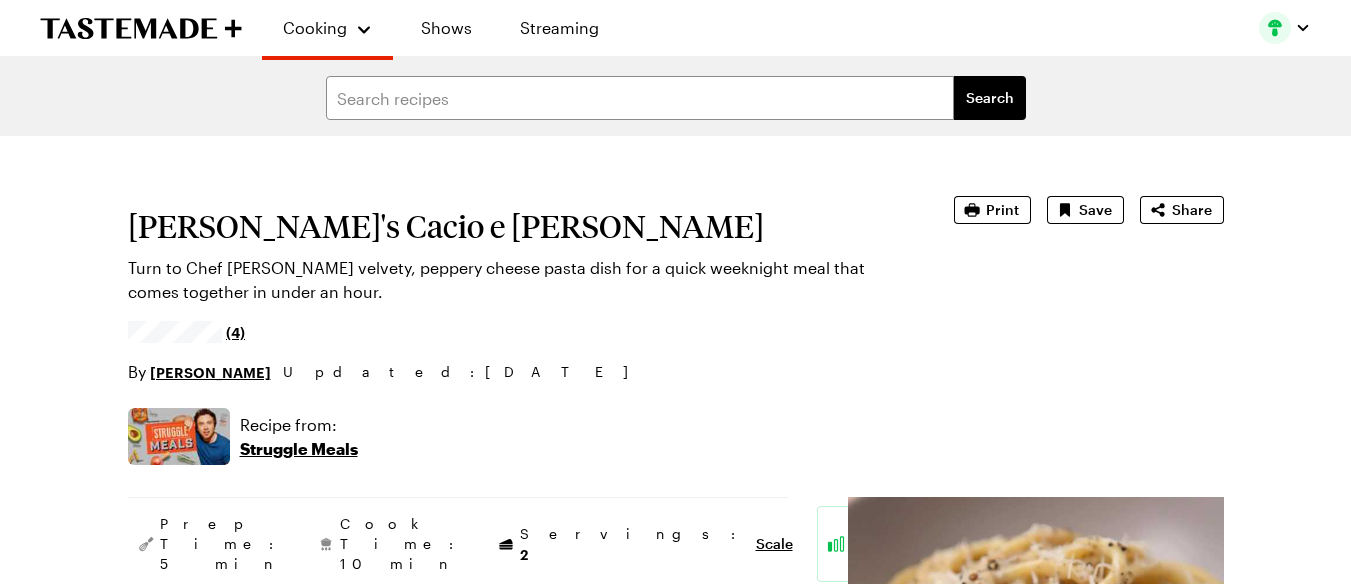 click on "Struggle Meals" at bounding box center (299, 449) 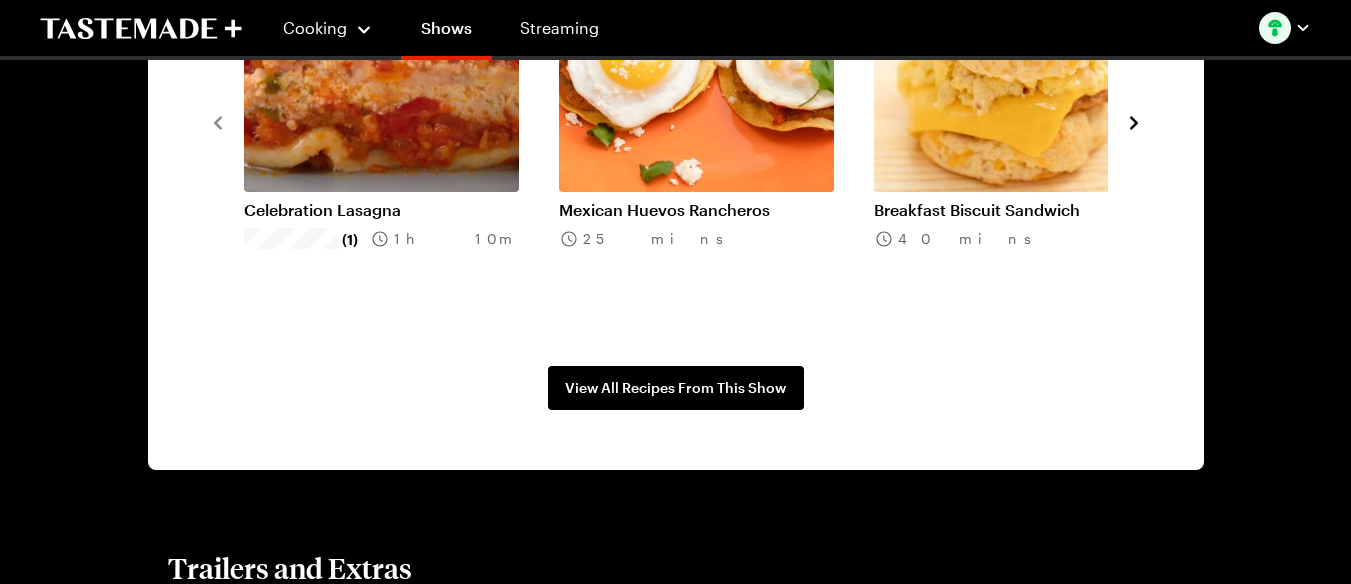 scroll, scrollTop: 1733, scrollLeft: 0, axis: vertical 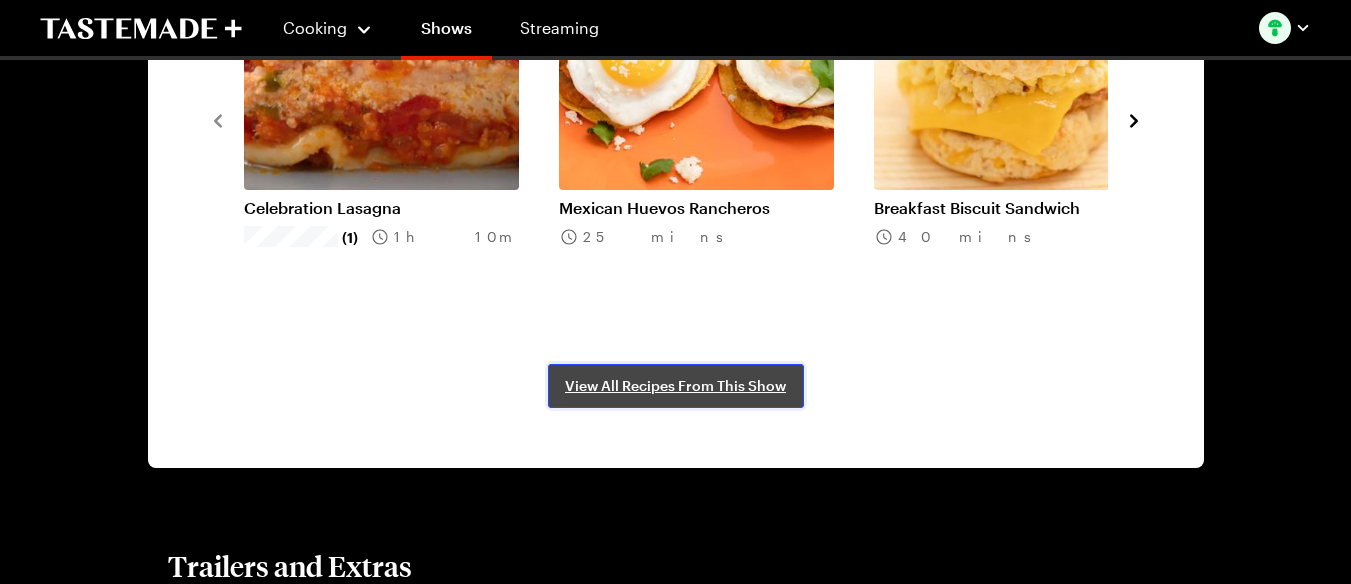 click on "View All Recipes From This Show" at bounding box center [675, 386] 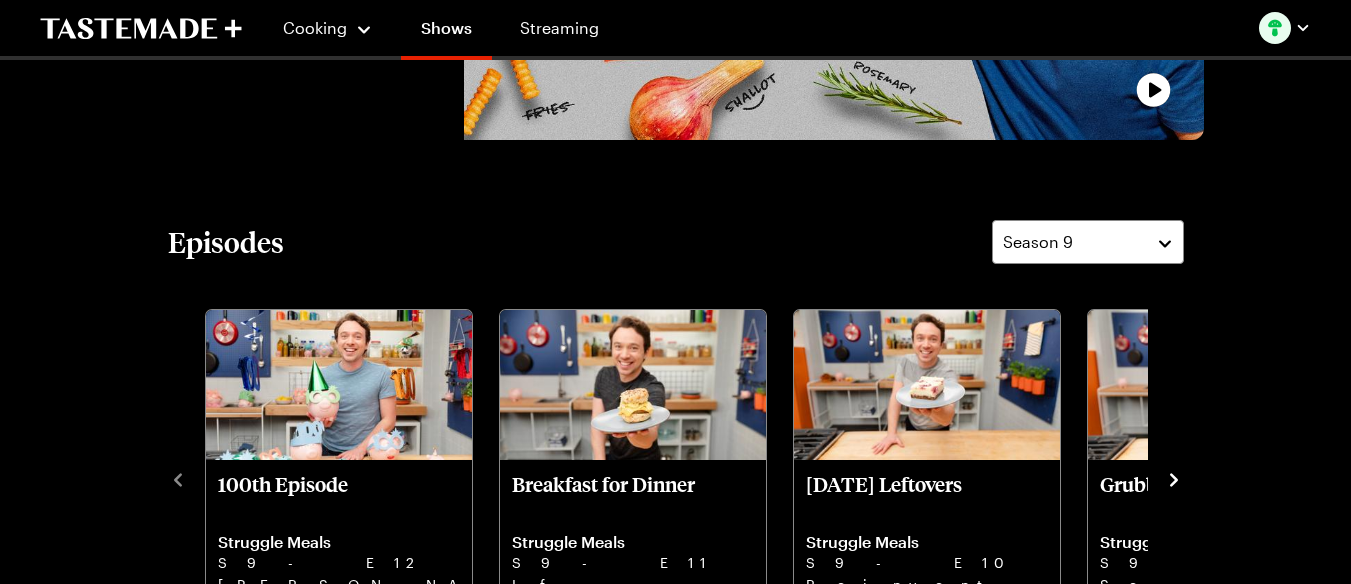 scroll, scrollTop: 0, scrollLeft: 0, axis: both 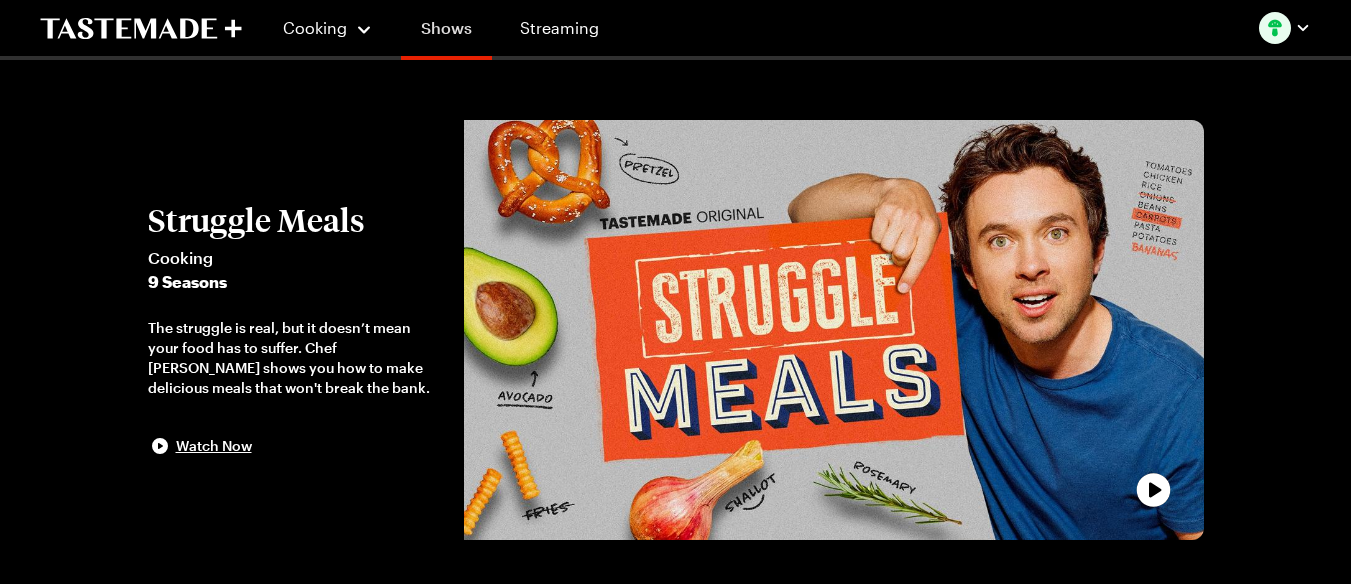 click on "Shows" at bounding box center [446, 32] 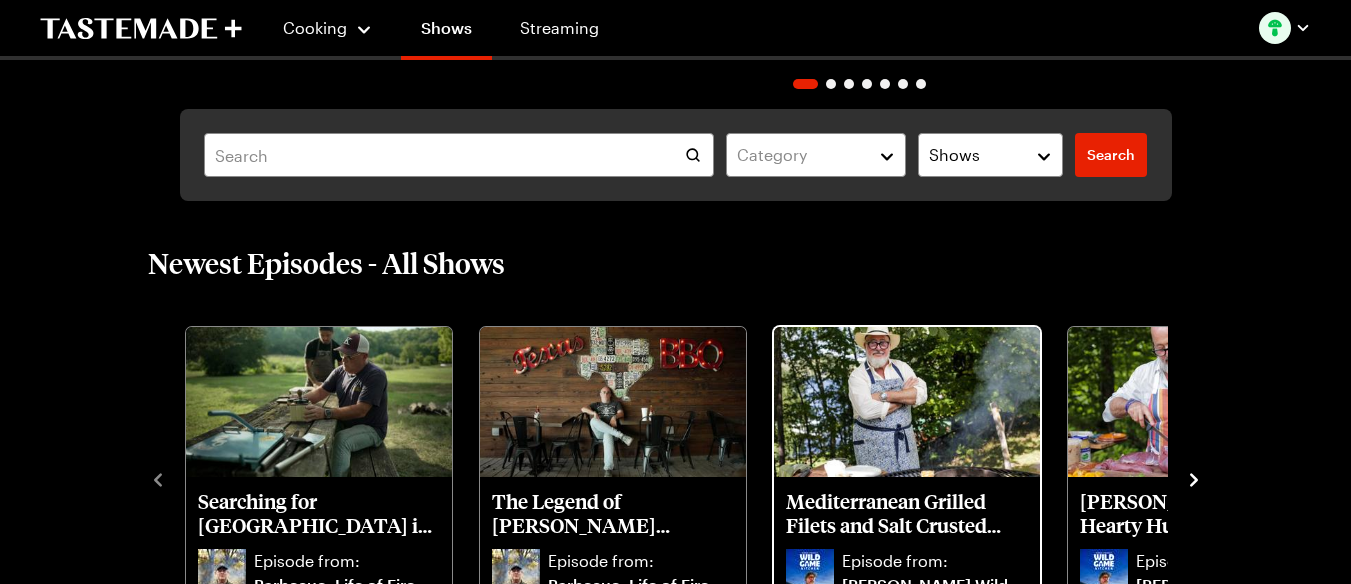 scroll, scrollTop: 400, scrollLeft: 0, axis: vertical 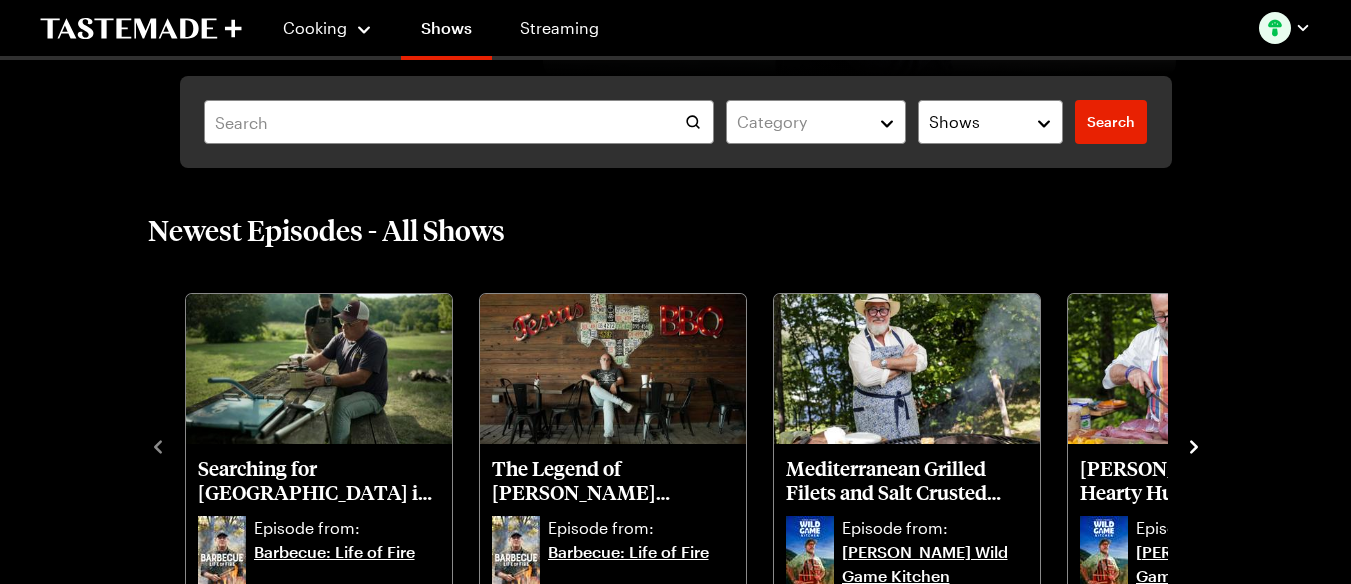 click 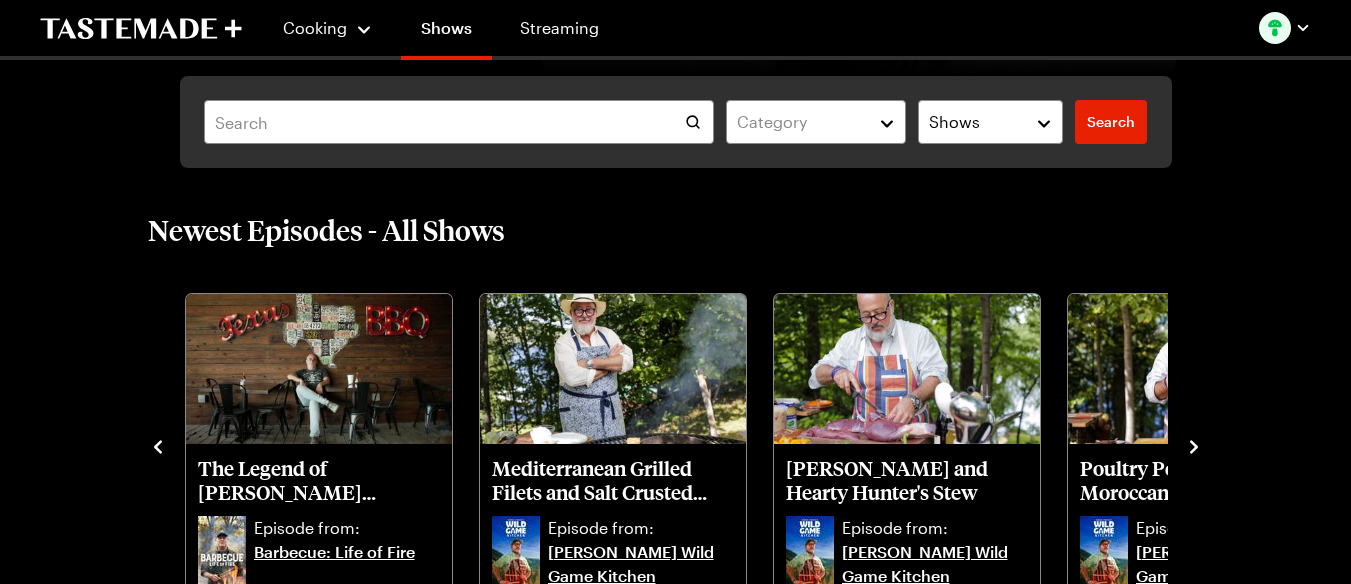 click 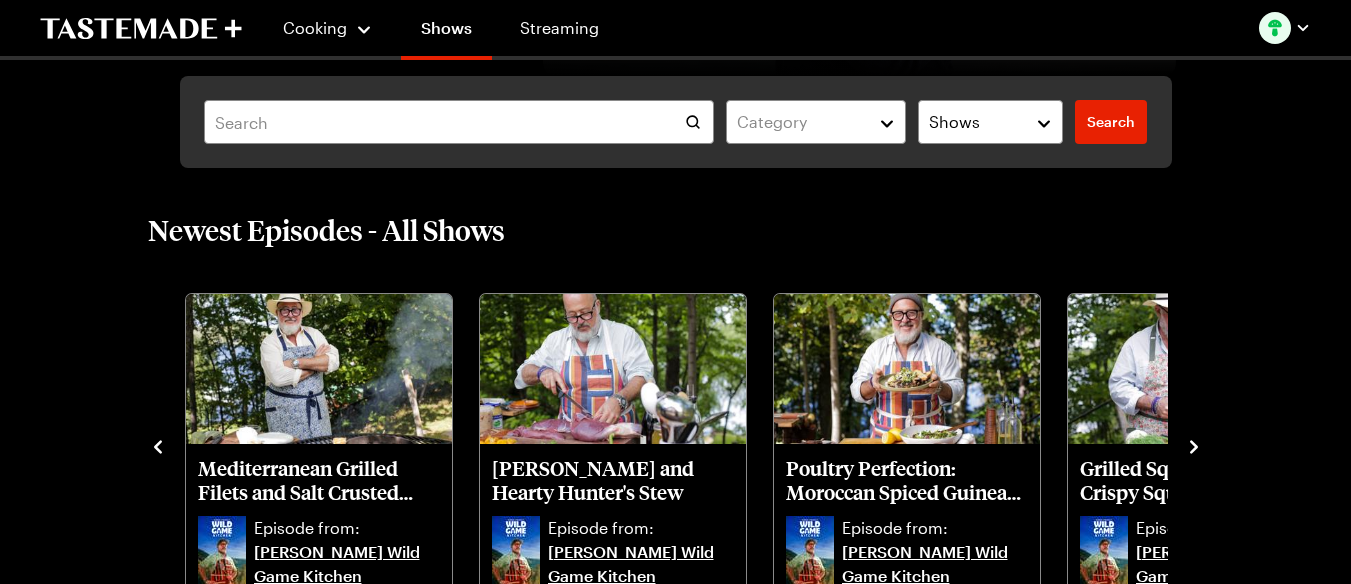 click 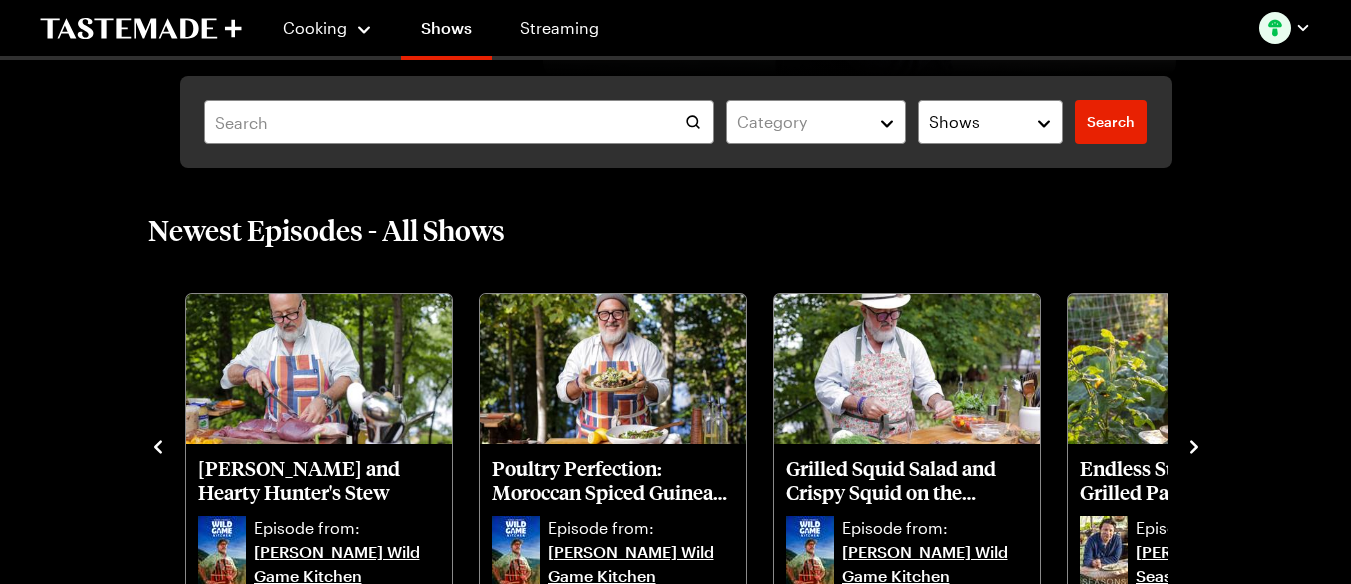 click 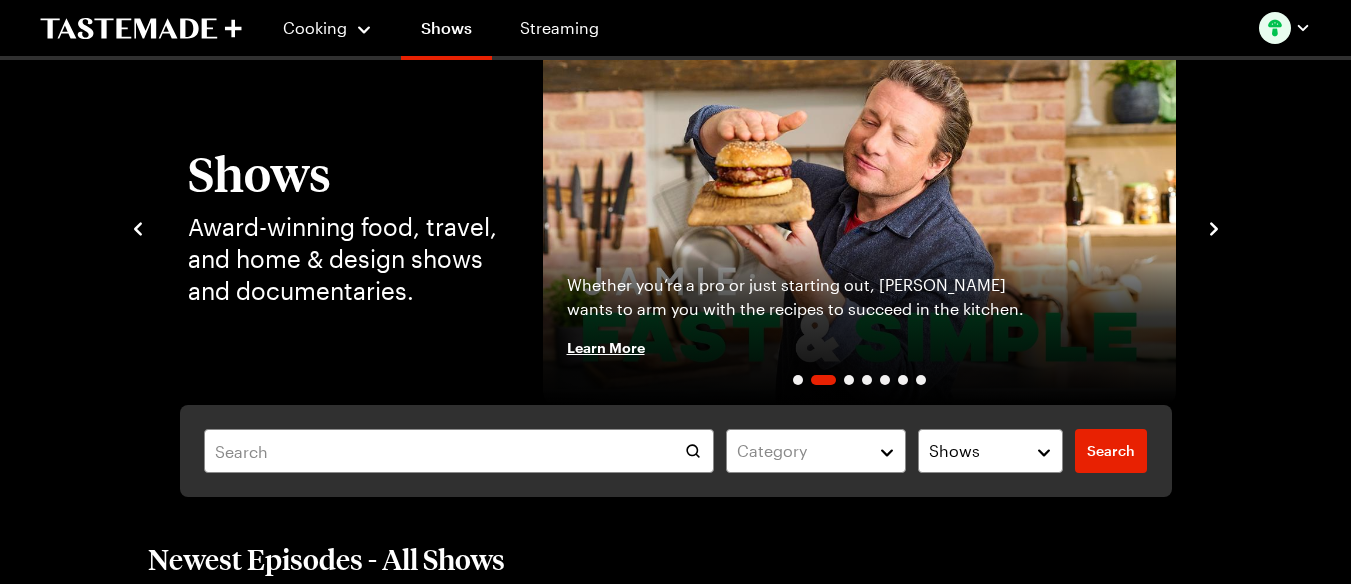 scroll, scrollTop: 0, scrollLeft: 0, axis: both 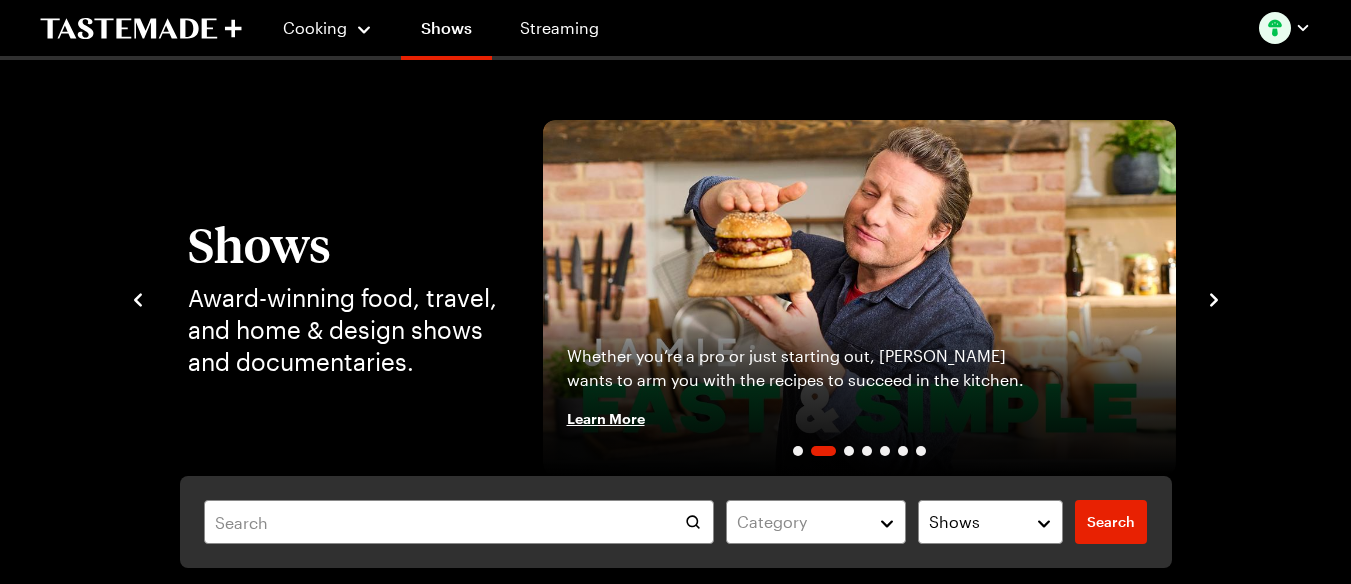 click 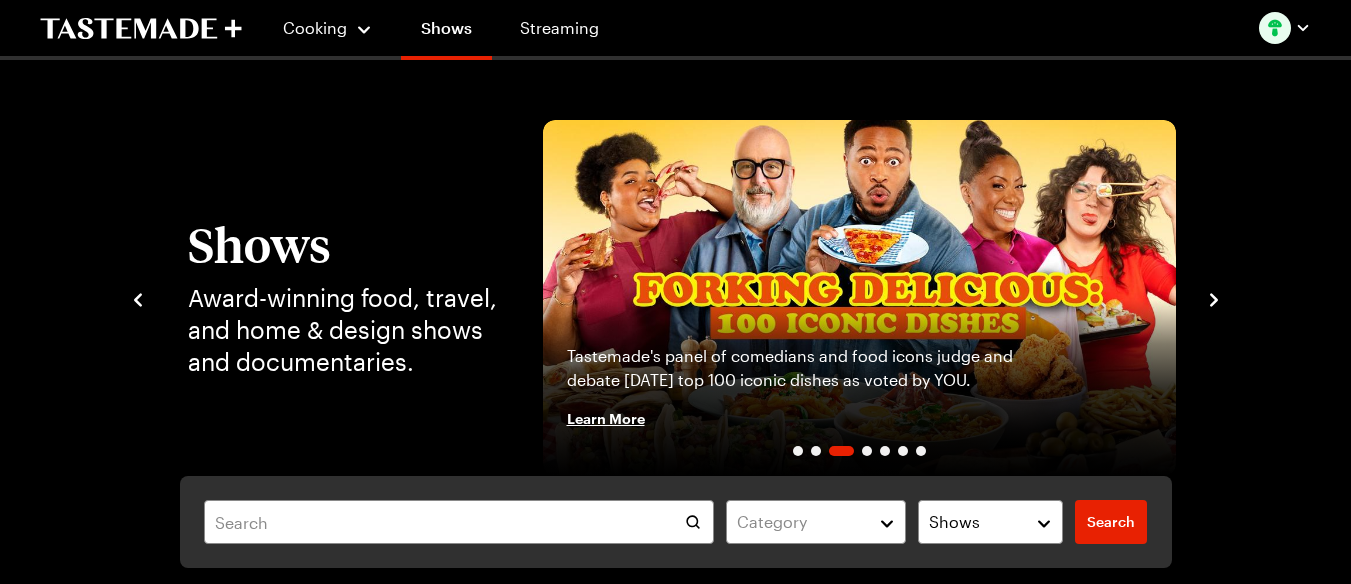 click 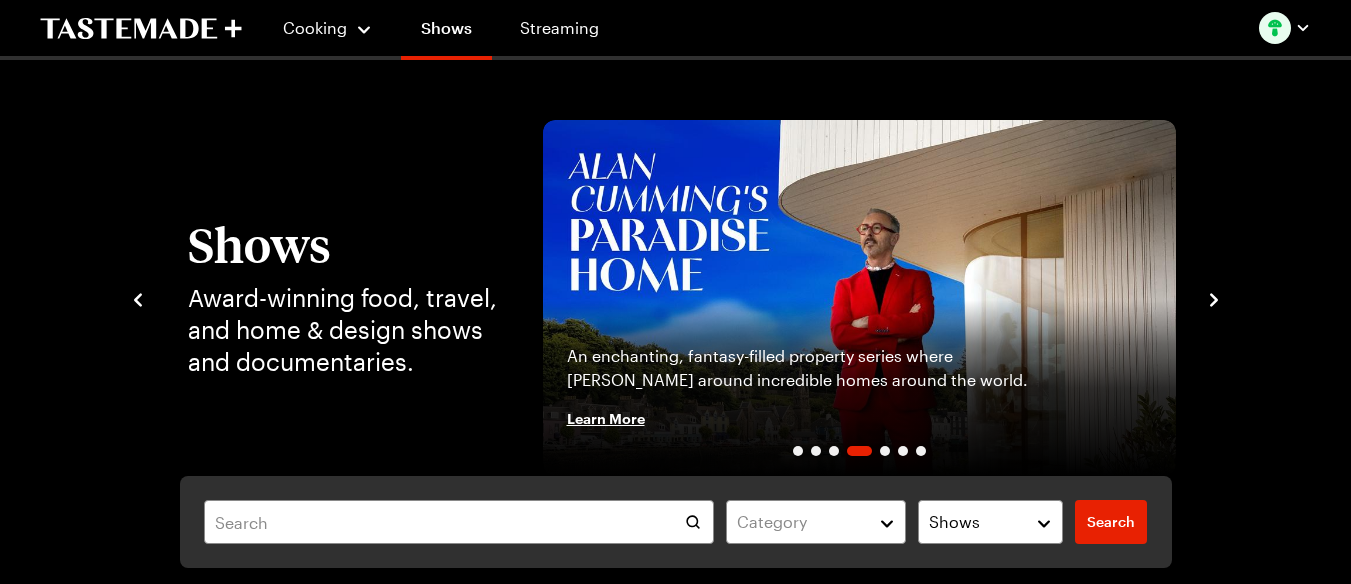 click 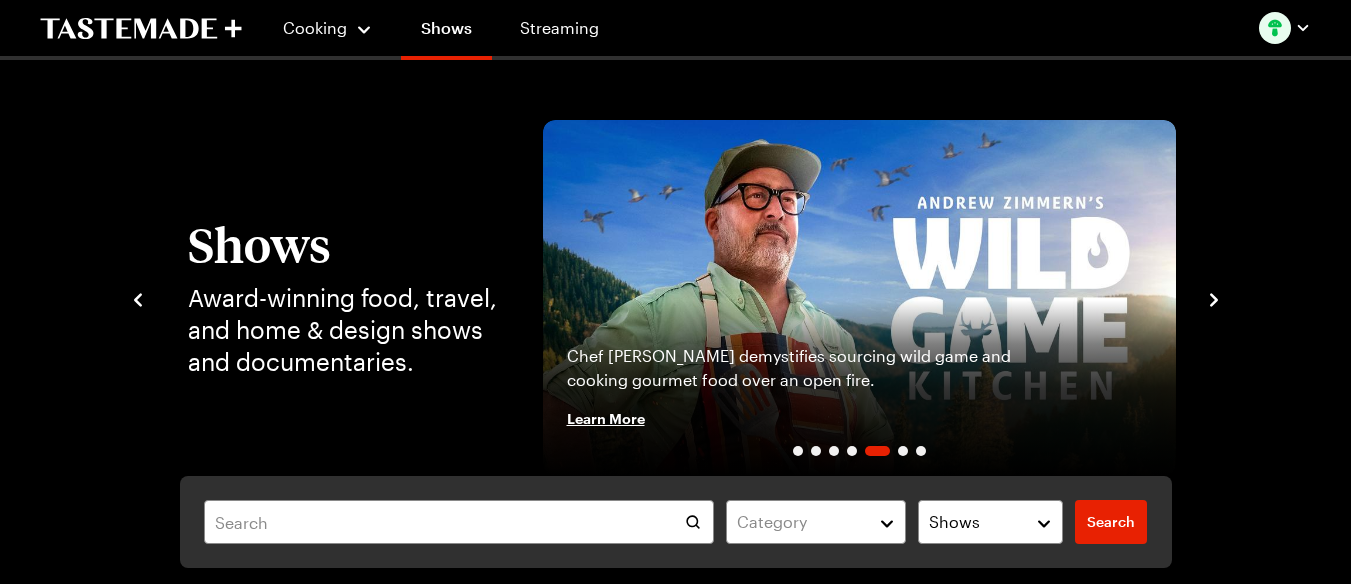 click 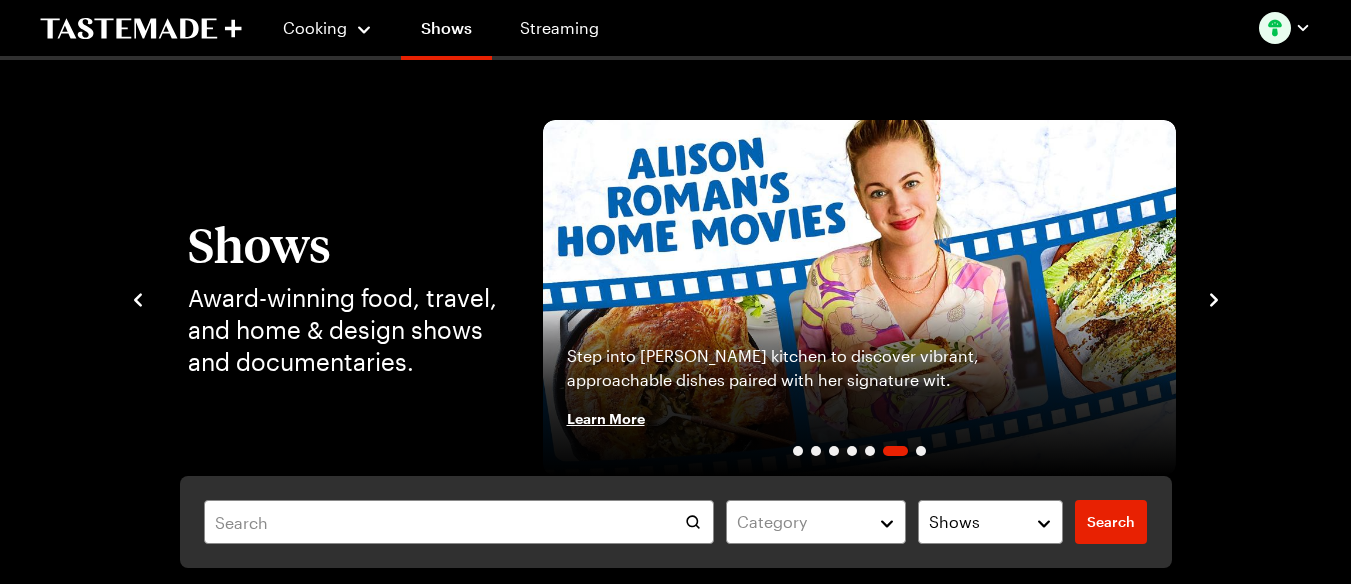 click 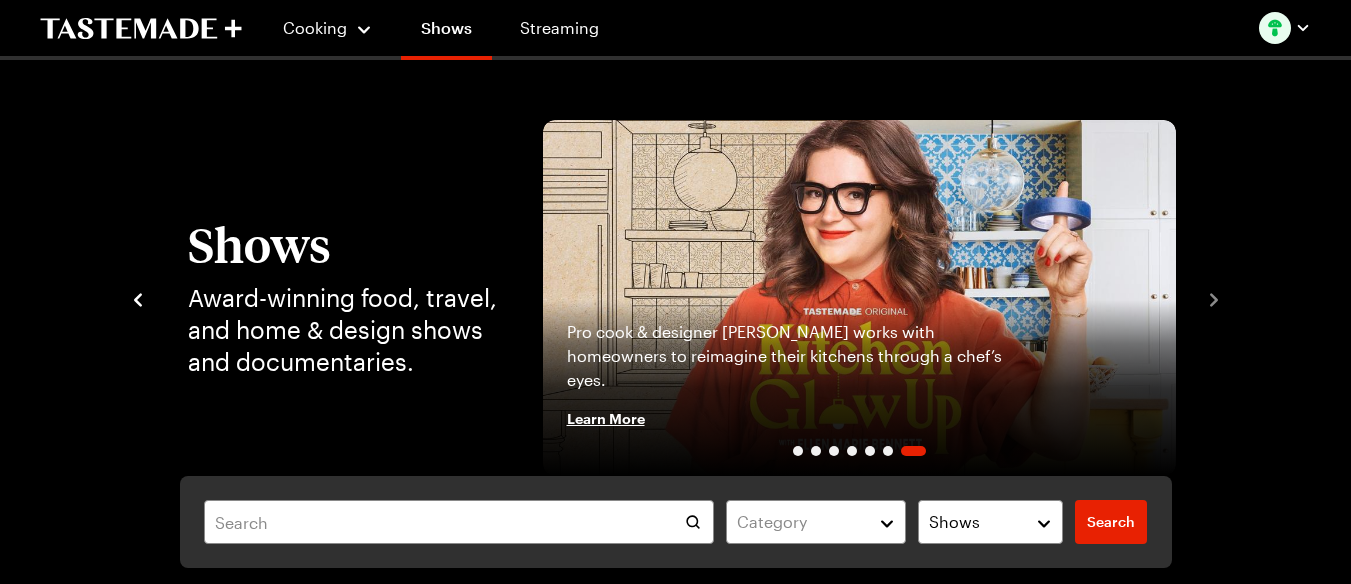 click on "Shows Award-winning food, travel, and home & design shows and documentaries. Jamie Oliver is back celebrating gorgeous ingredients and the delicious dishes we can make with them. Learn More Whether you’re a pro or just starting out, Jamie wants to arm you with the recipes to succeed in the kitchen. Learn More Tastemade's panel of comedians and food icons judge and debate today's top 100 iconic dishes as voted by YOU. Learn More An enchanting, fantasy-filled property series where Alan snoops around incredible homes around the world. Learn More Chef Andrew Zimmern demystifies sourcing wild game and cooking gourmet food over an open fire. Learn More Step into Alison Roman's kitchen to discover vibrant, approachable dishes paired with her signature wit. Learn More Pro cook & designer Ellen Bennett works with homeowners to reimagine their kitchens through a chef’s eyes. Learn More" at bounding box center [676, 298] 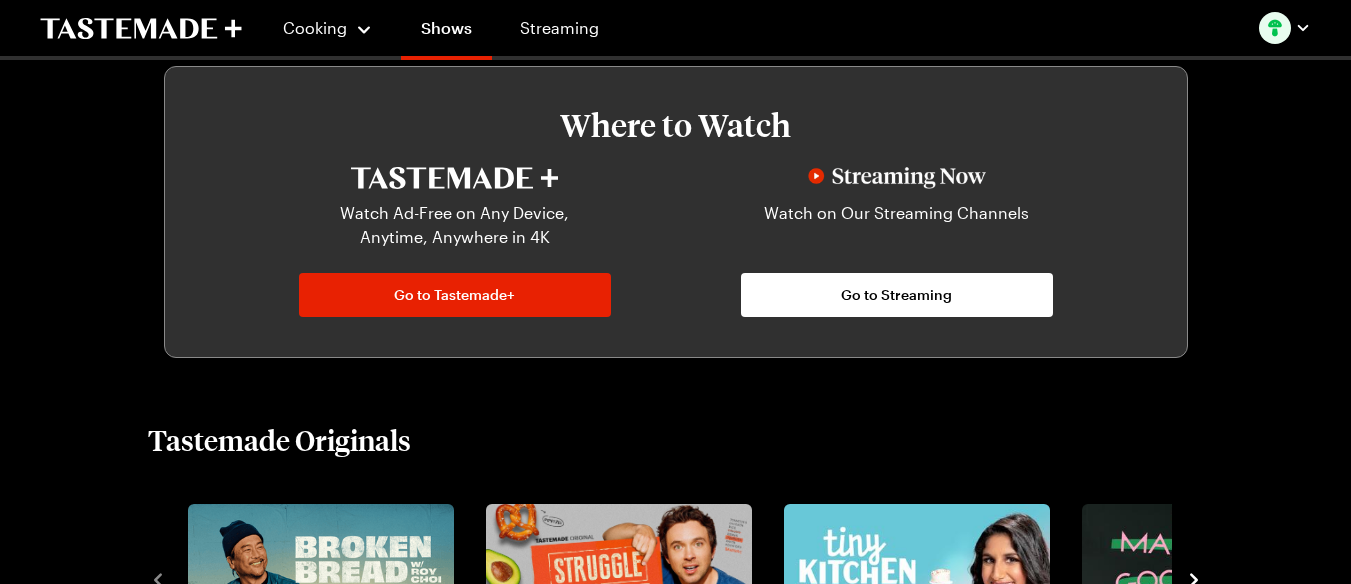 scroll, scrollTop: 1333, scrollLeft: 0, axis: vertical 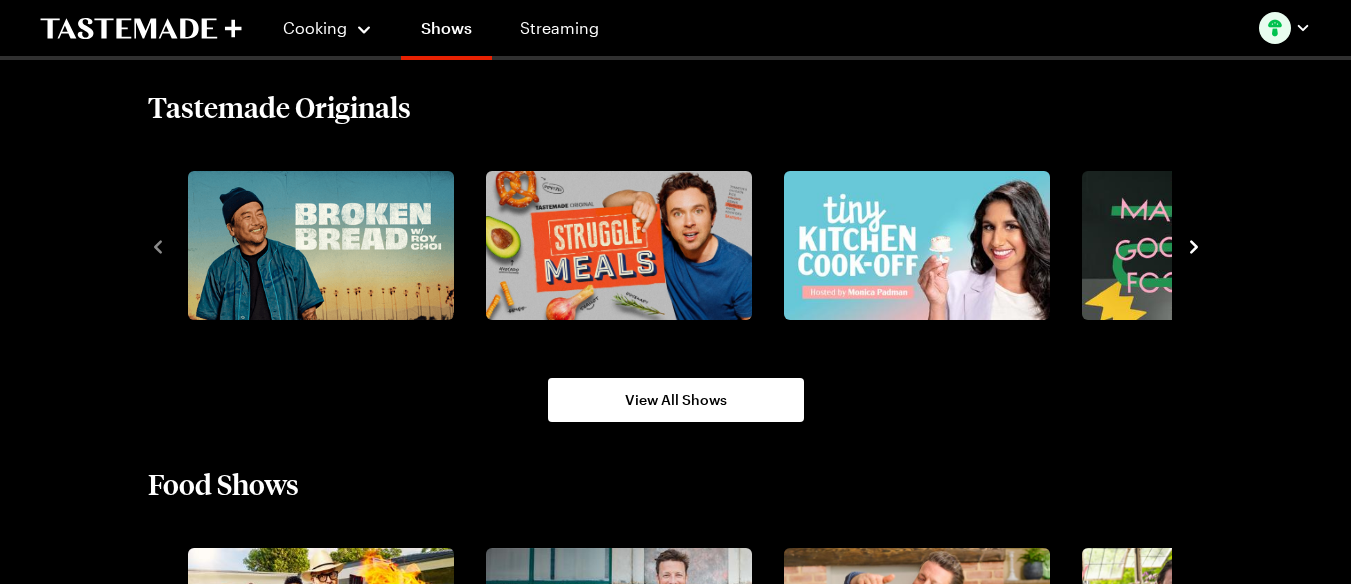 click 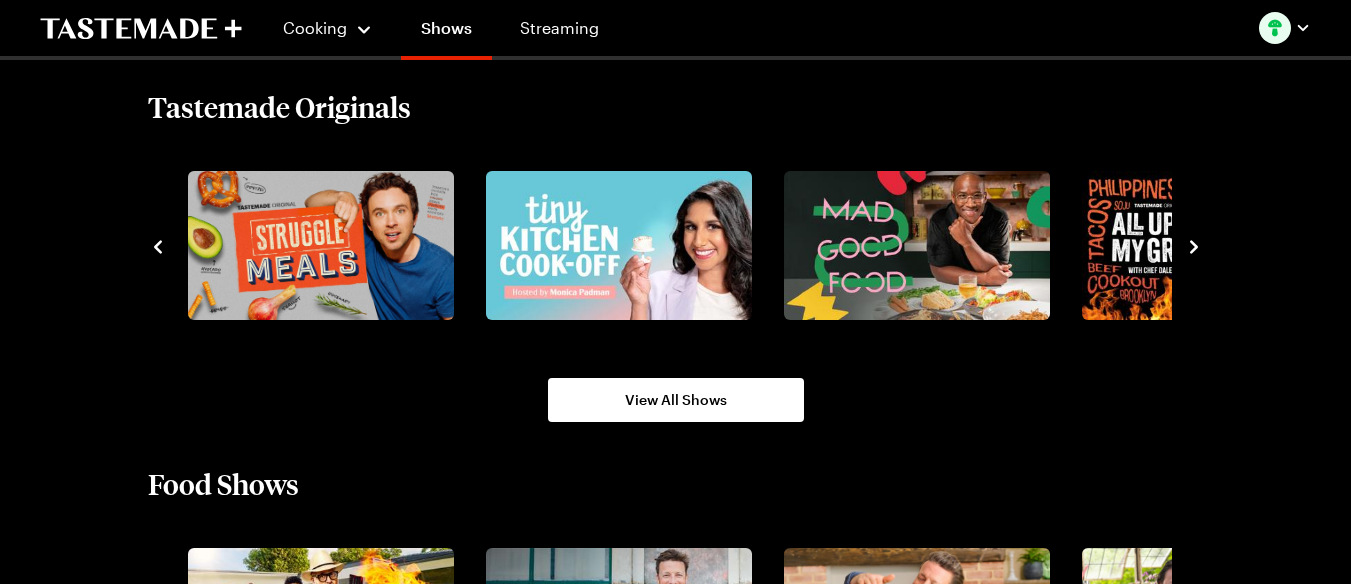 click 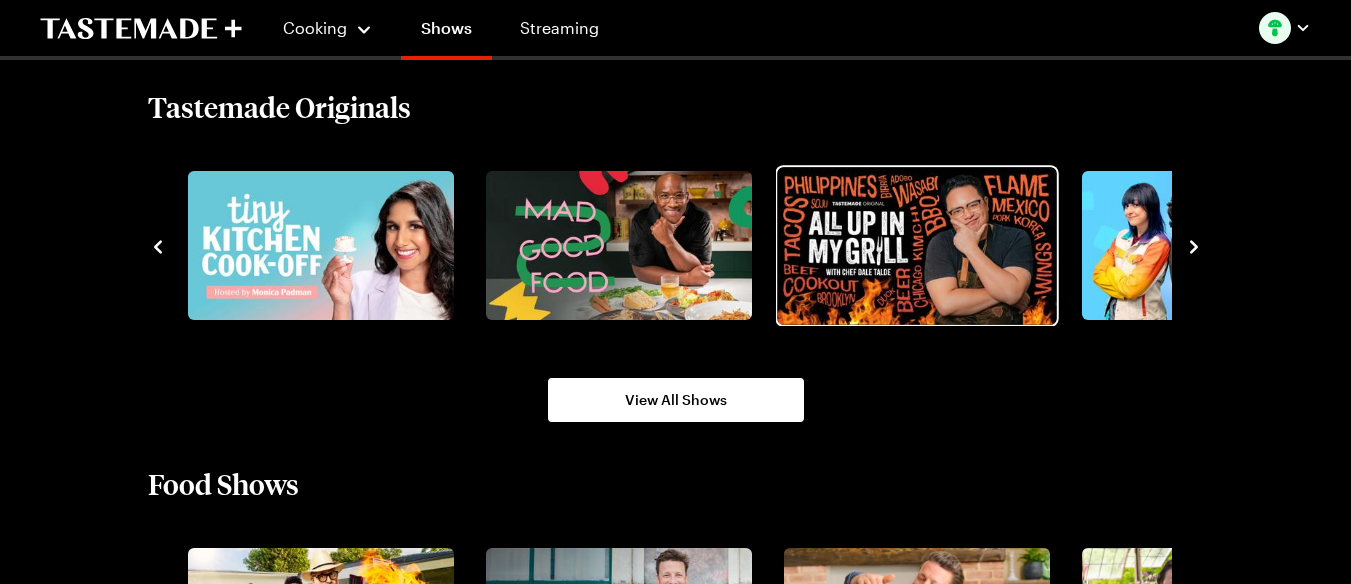 click at bounding box center (916, 245) 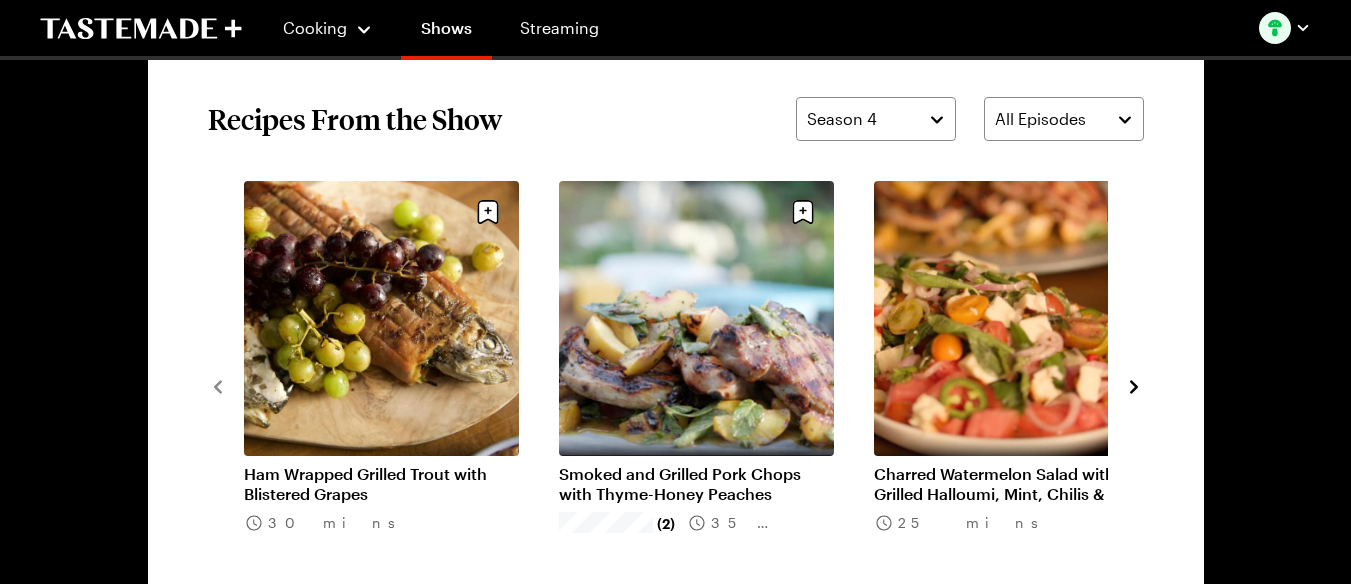 scroll, scrollTop: 1667, scrollLeft: 0, axis: vertical 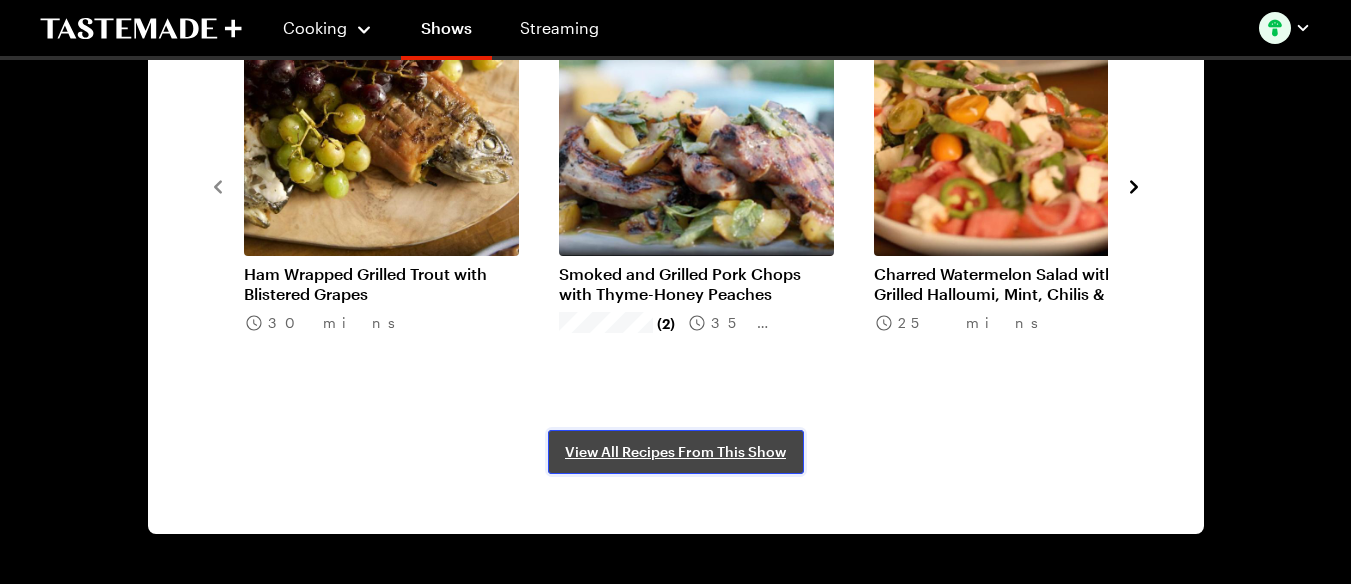 click on "View All Recipes From This Show" at bounding box center (675, 452) 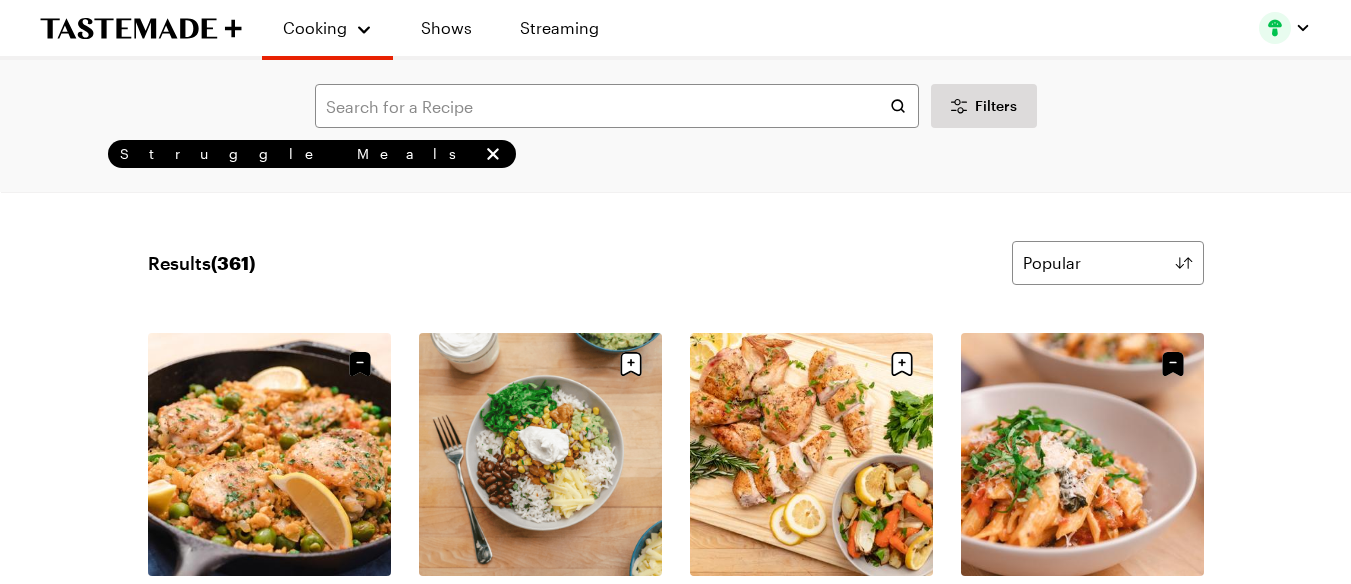 scroll, scrollTop: 0, scrollLeft: 0, axis: both 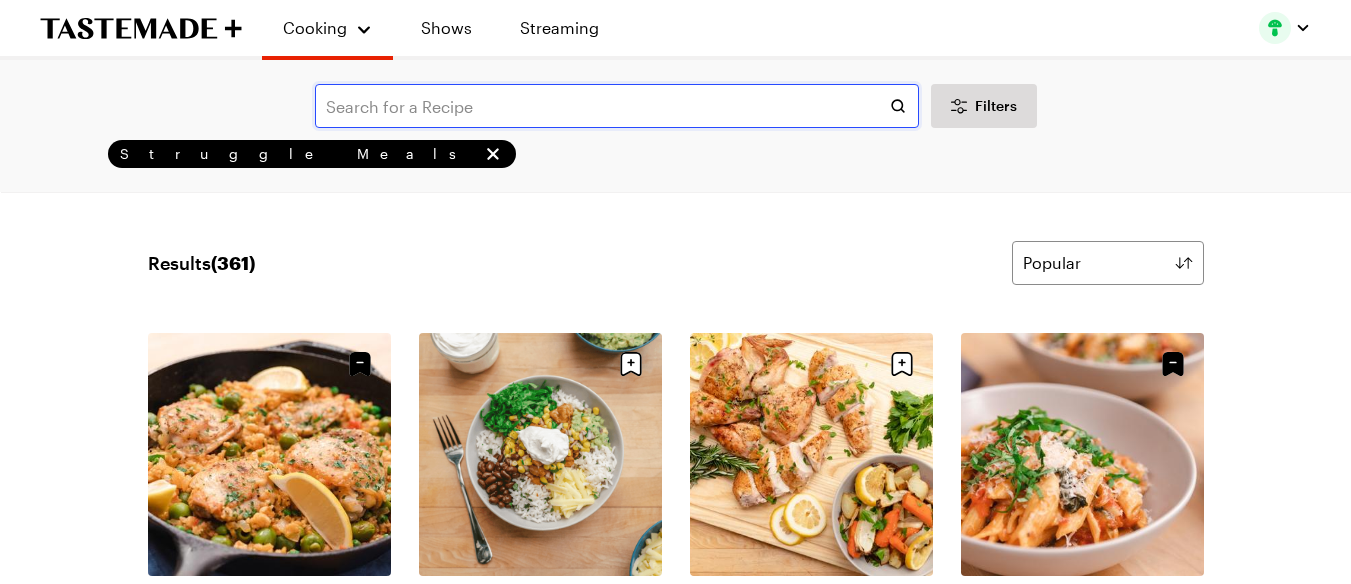 drag, startPoint x: 0, startPoint y: 0, endPoint x: 474, endPoint y: 97, distance: 483.8233 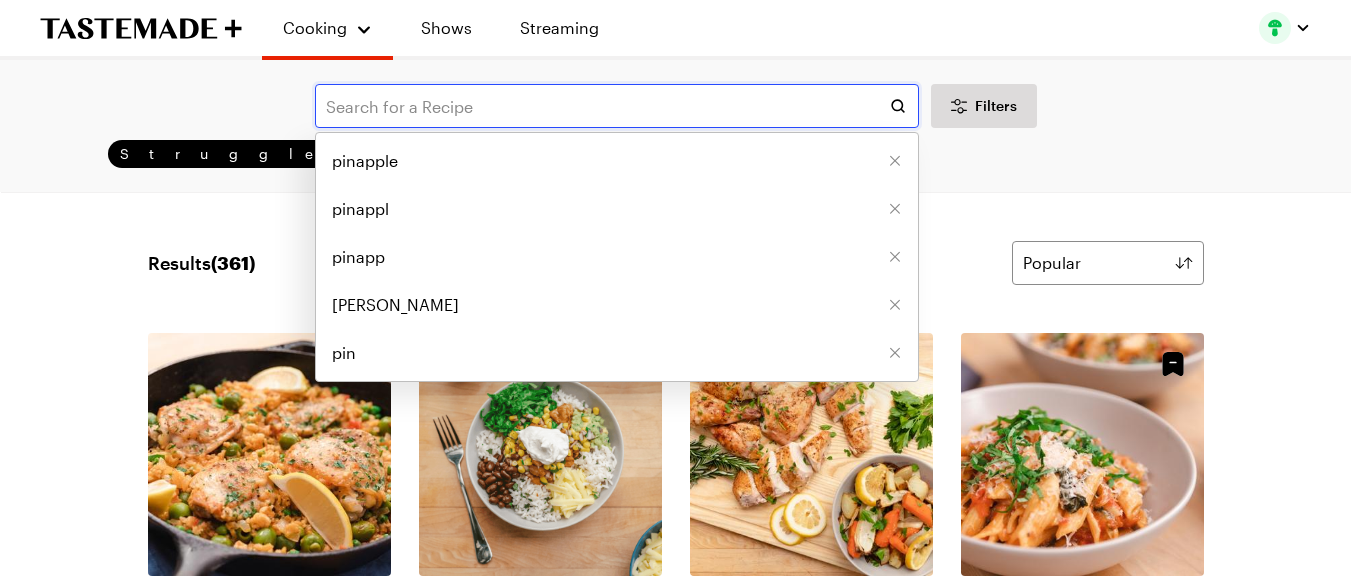 scroll, scrollTop: 0, scrollLeft: 0, axis: both 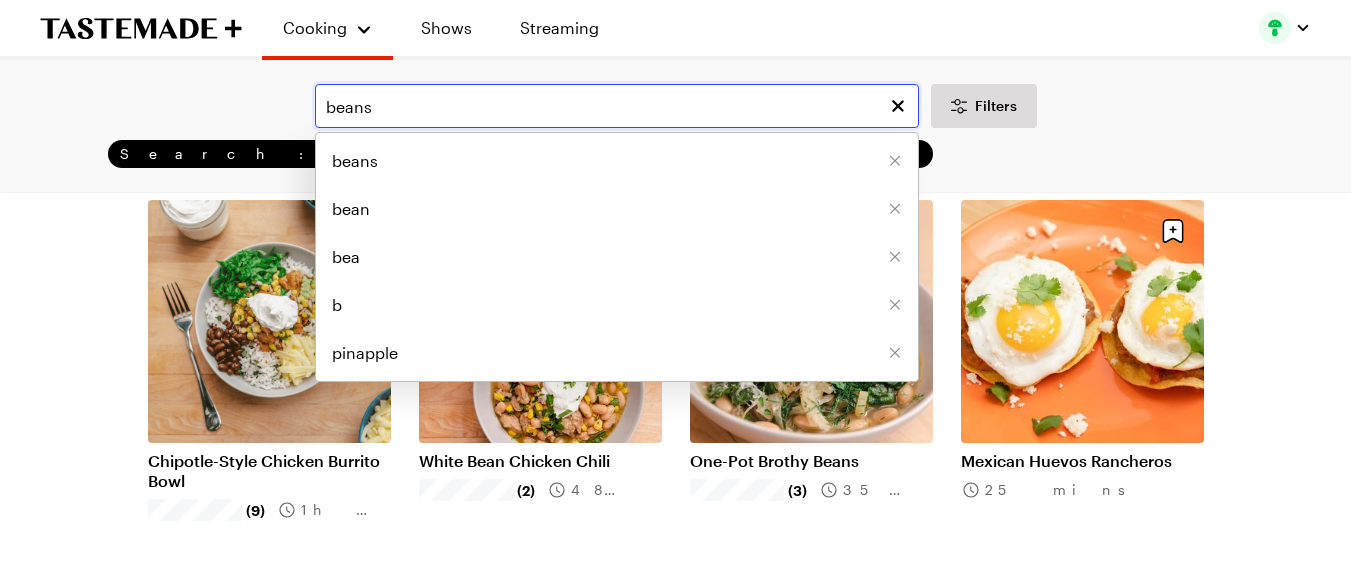 type on "beans" 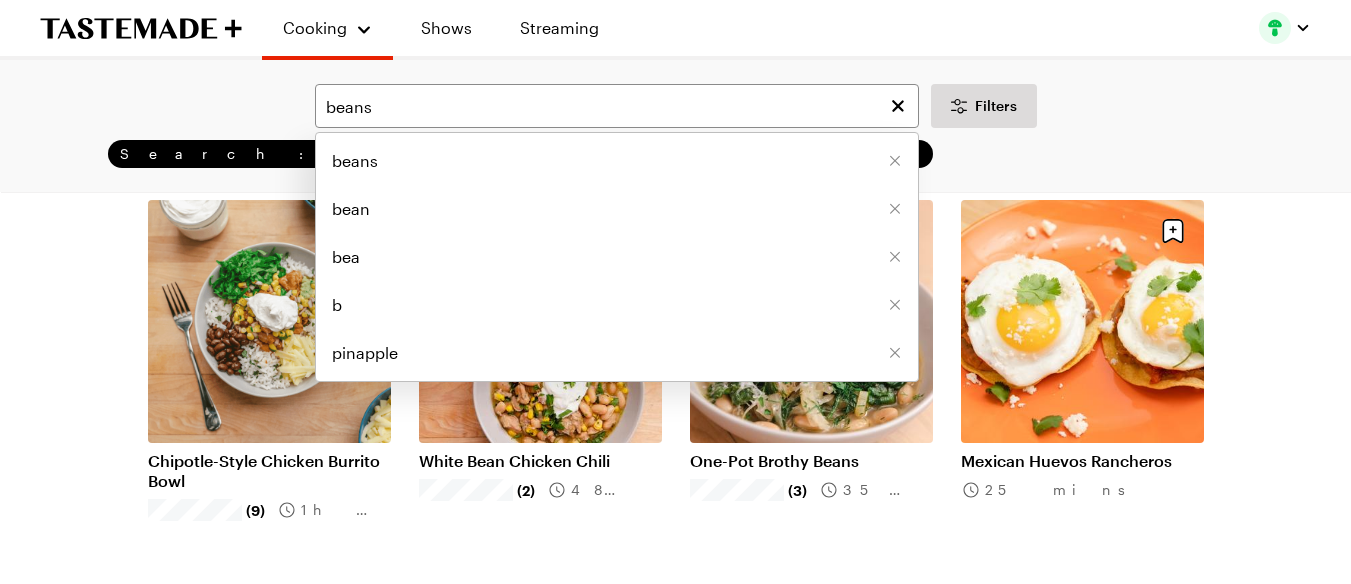 click on "beans beans bean bea b pinapple Filters Search: beans Struggle Meals Search Results  ( 14 ) Popular Load More Chipotle-Style Chicken Burrito Bowl (9) 1h 0m White Bean Chicken Chili (2) 48 mins One-Pot Brothy Beans (3) 35 mins Mexican Huevos Rancheros 25 mins Franks & Beans 5h 10m Asian Pan Fried Dumplings & Garlic Green Beans 50 mins Creamy White Beans & Shells 35 mins Green Goddess Potato Salad 30 mins Refried Bean Tostada 1h 55m Mongolian Beef With Green Beans & Squash 1h 5m Spicy White Bean Dip 1h 10m White Bean Chili (1) 2h 25m White Bean, Sausage and Spinach Soup 1h 0m Chilaquiles With Black Beans & Fried Eggs 1h 20m Load More" at bounding box center (675, 921) 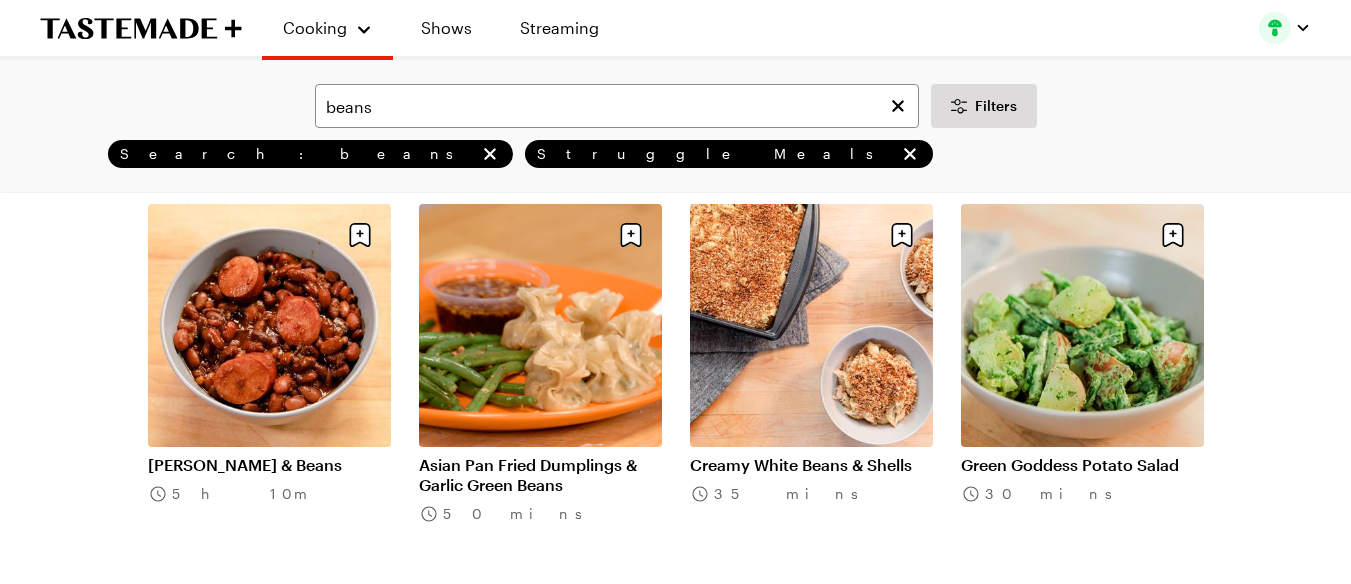 scroll, scrollTop: 533, scrollLeft: 0, axis: vertical 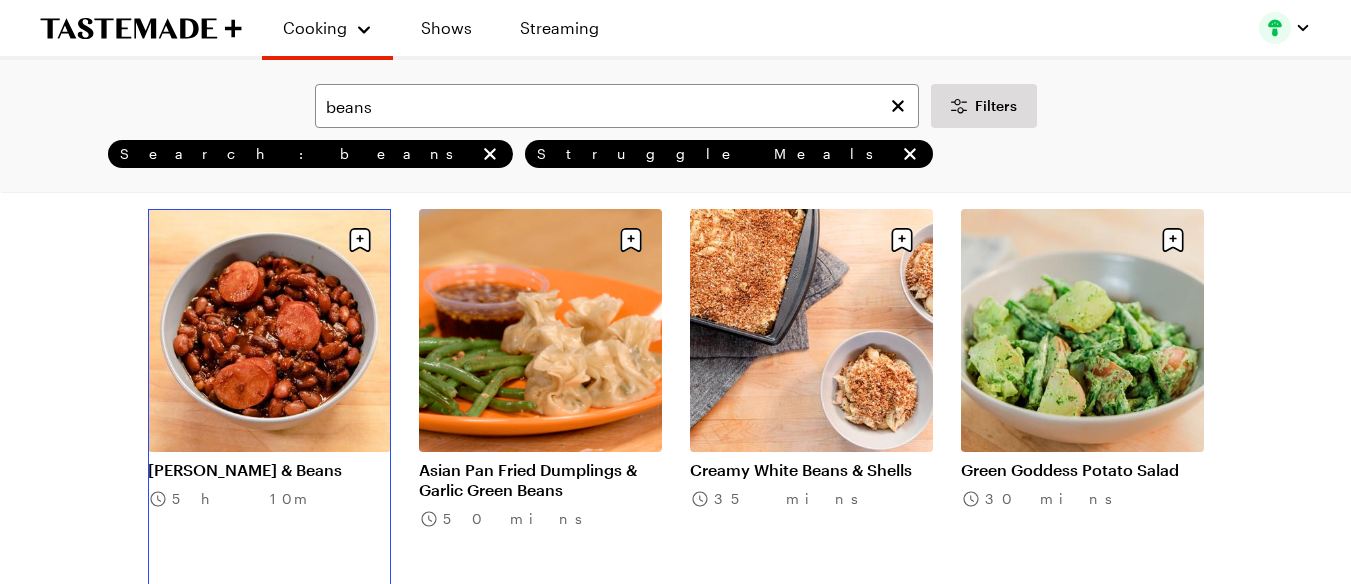 click on "Franks & Beans" at bounding box center [269, 470] 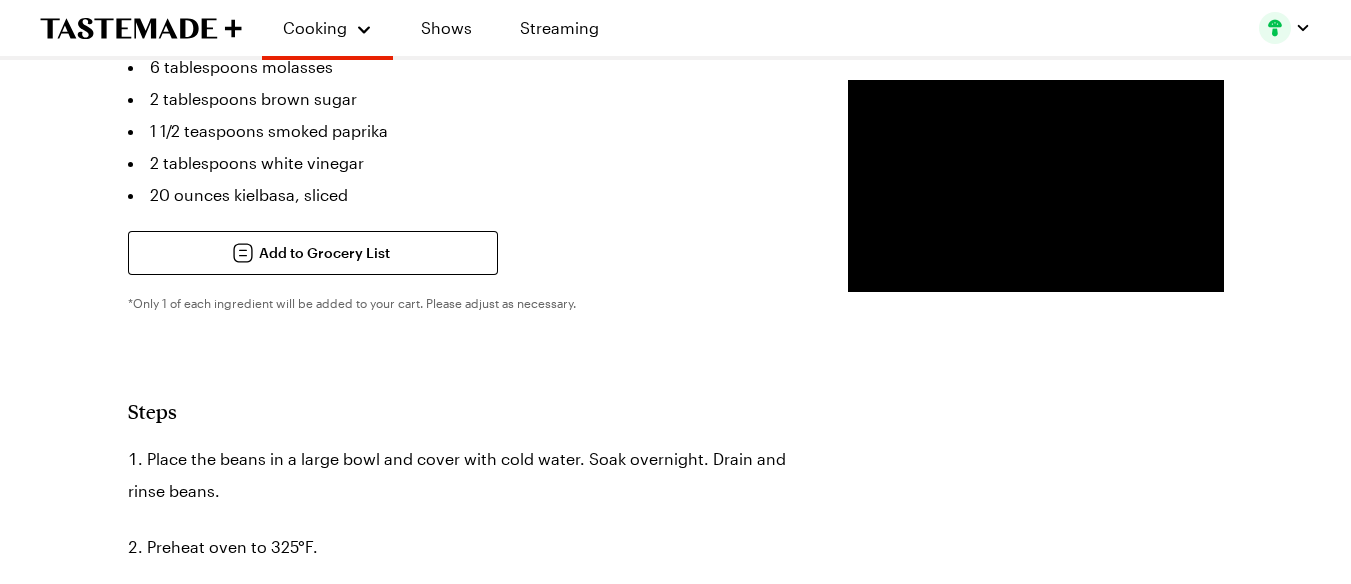 scroll, scrollTop: 934, scrollLeft: 0, axis: vertical 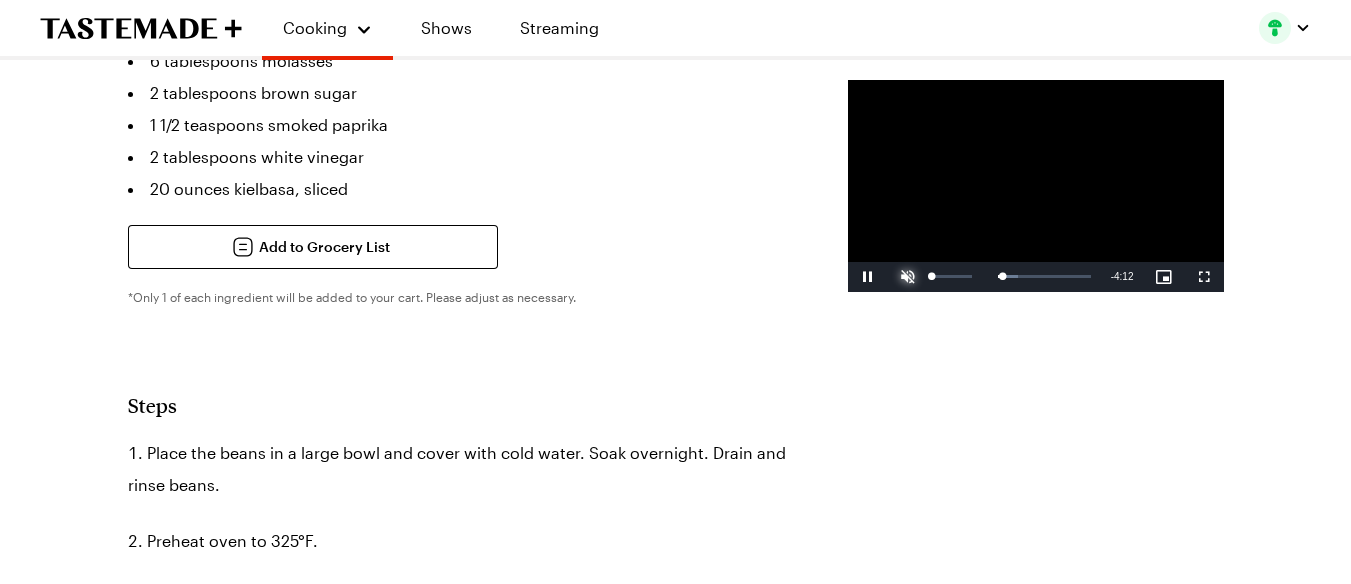 click at bounding box center [908, 277] 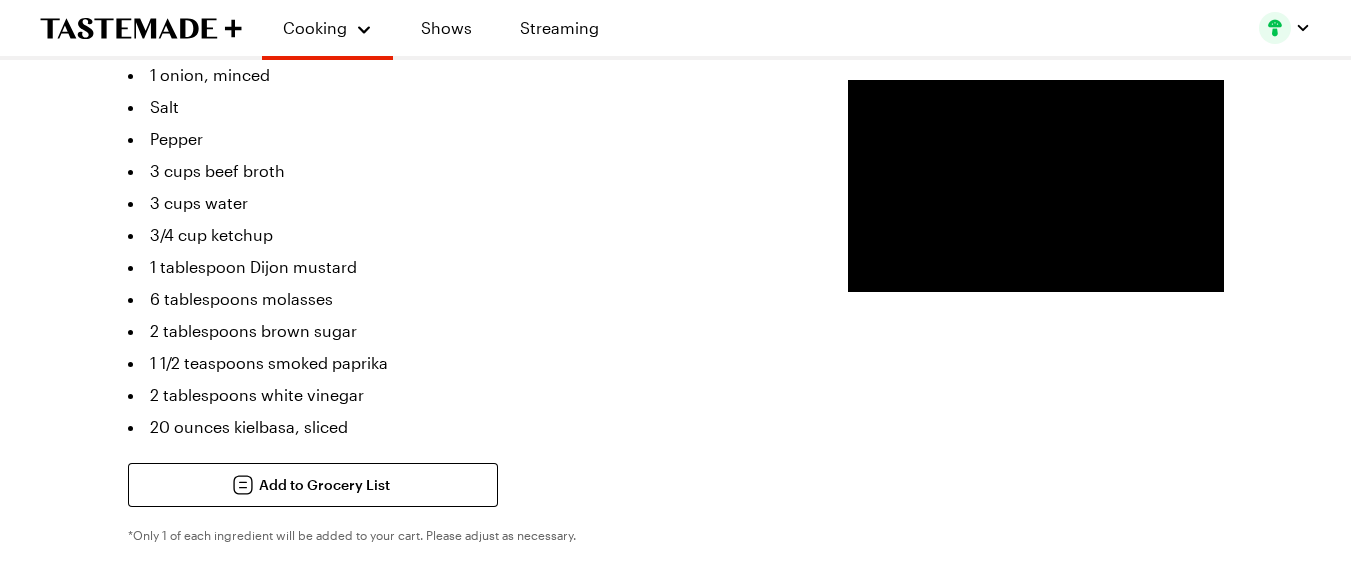 scroll, scrollTop: 734, scrollLeft: 0, axis: vertical 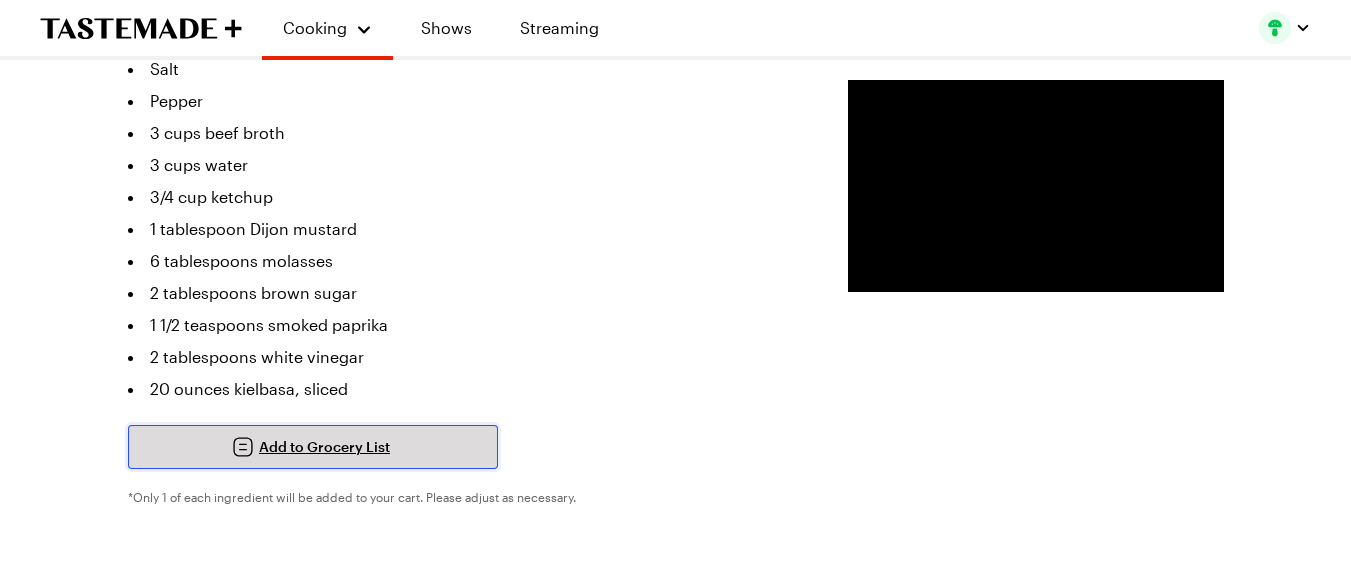 click on "Add to Grocery List" at bounding box center [313, 447] 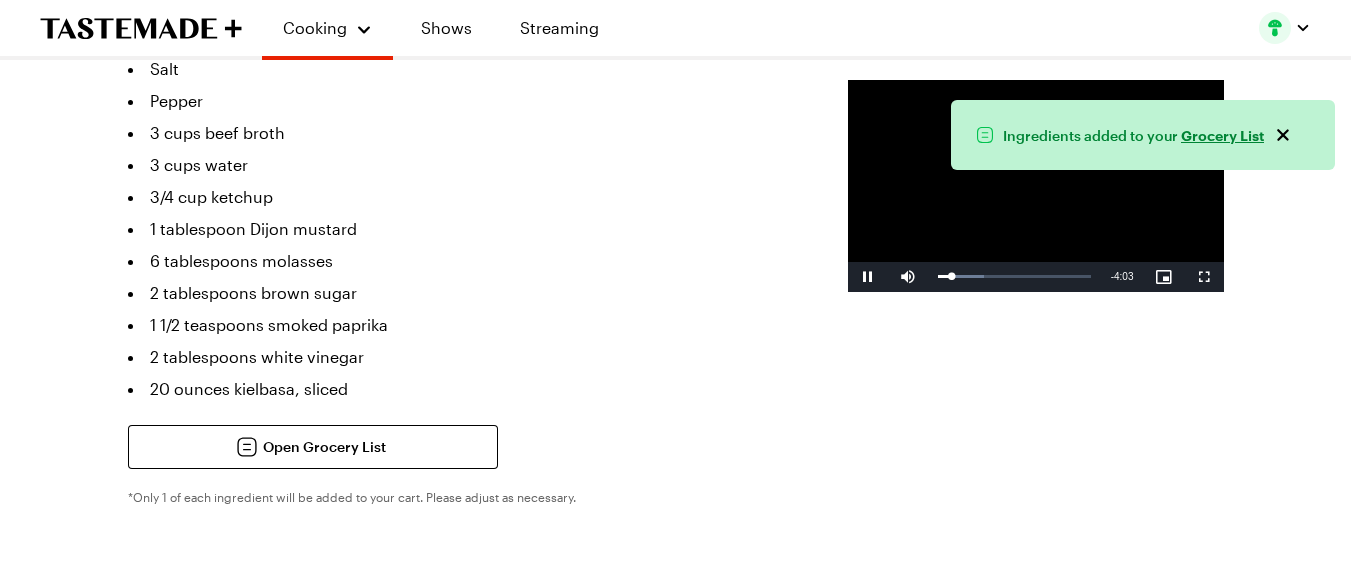 click on "Grocery List" at bounding box center (1222, 134) 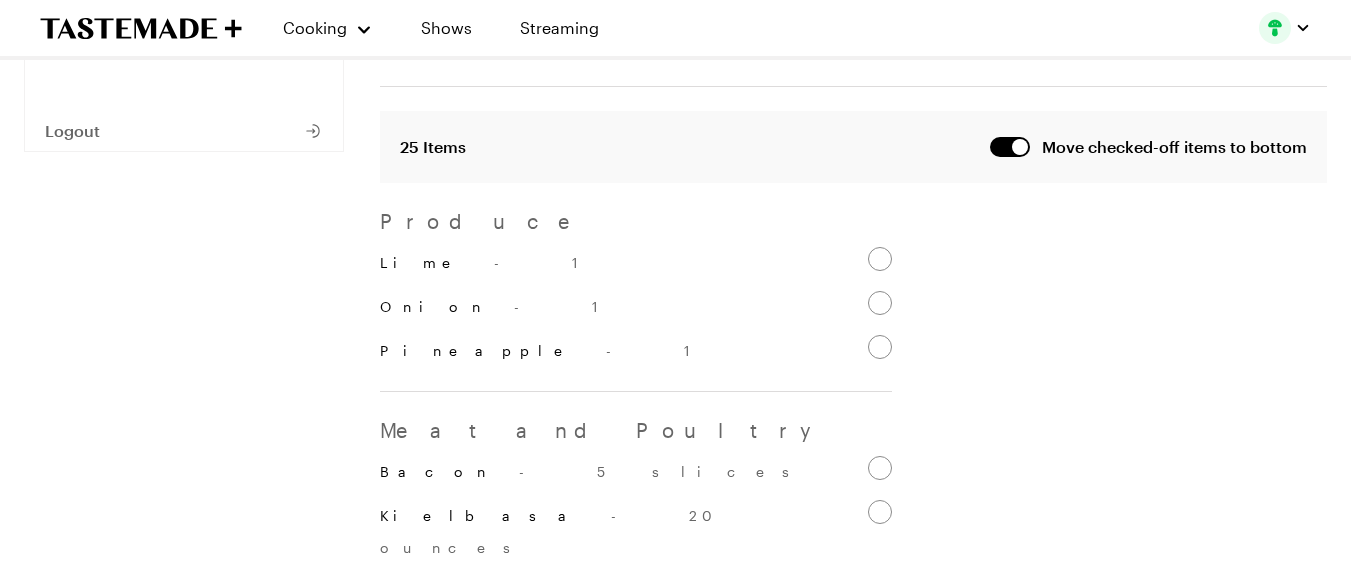 scroll, scrollTop: 400, scrollLeft: 0, axis: vertical 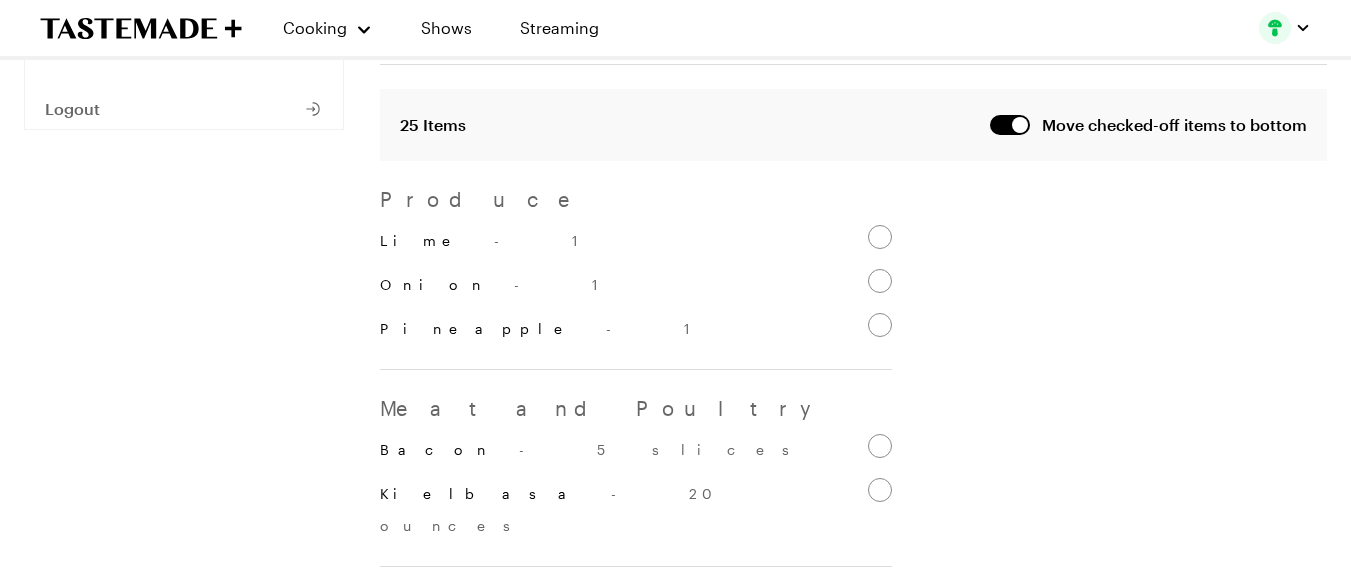 click on "Lime   - 1" at bounding box center [880, 237] 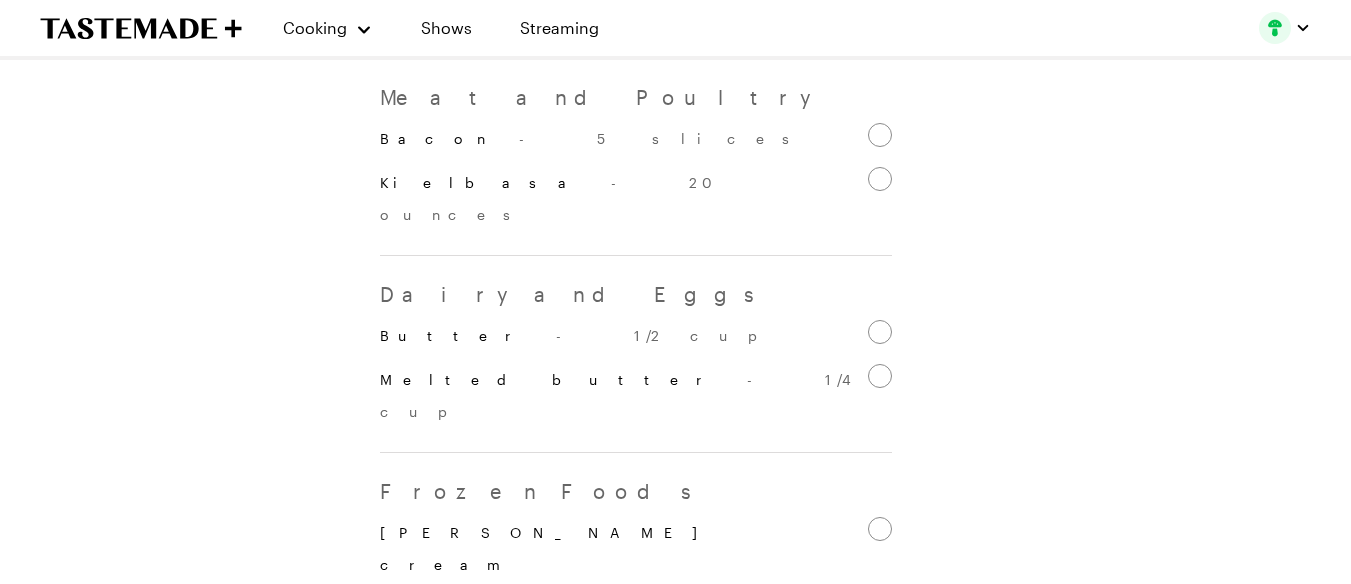 scroll, scrollTop: 733, scrollLeft: 0, axis: vertical 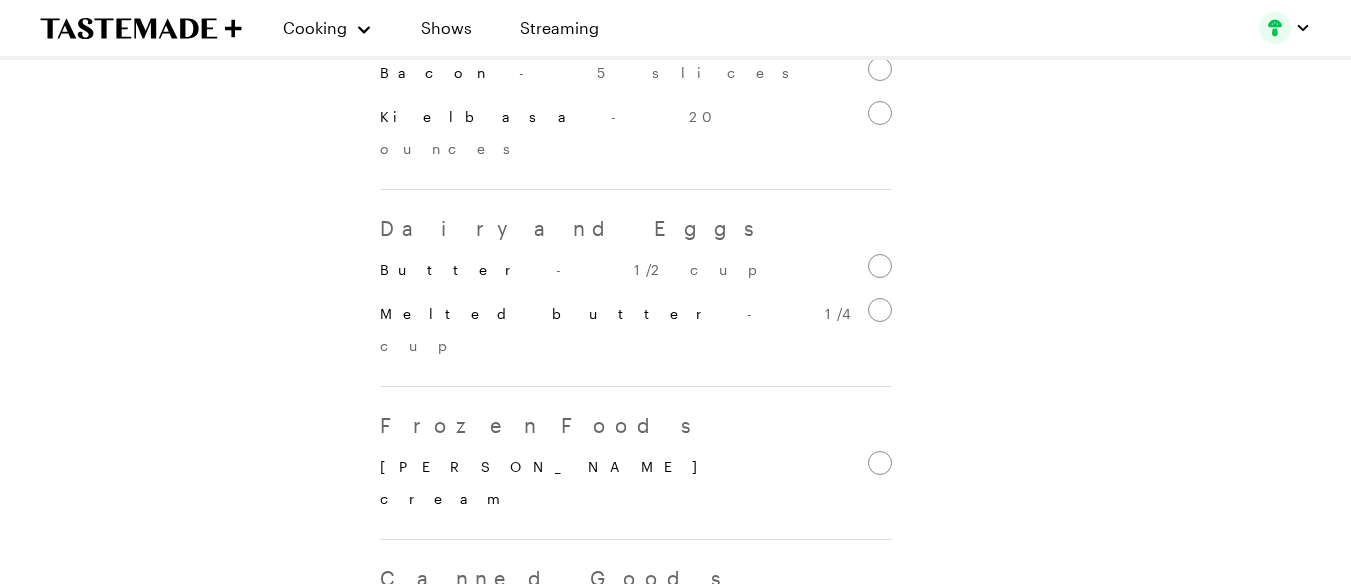 click on "Butter   - 1/2 cup" at bounding box center (880, 266) 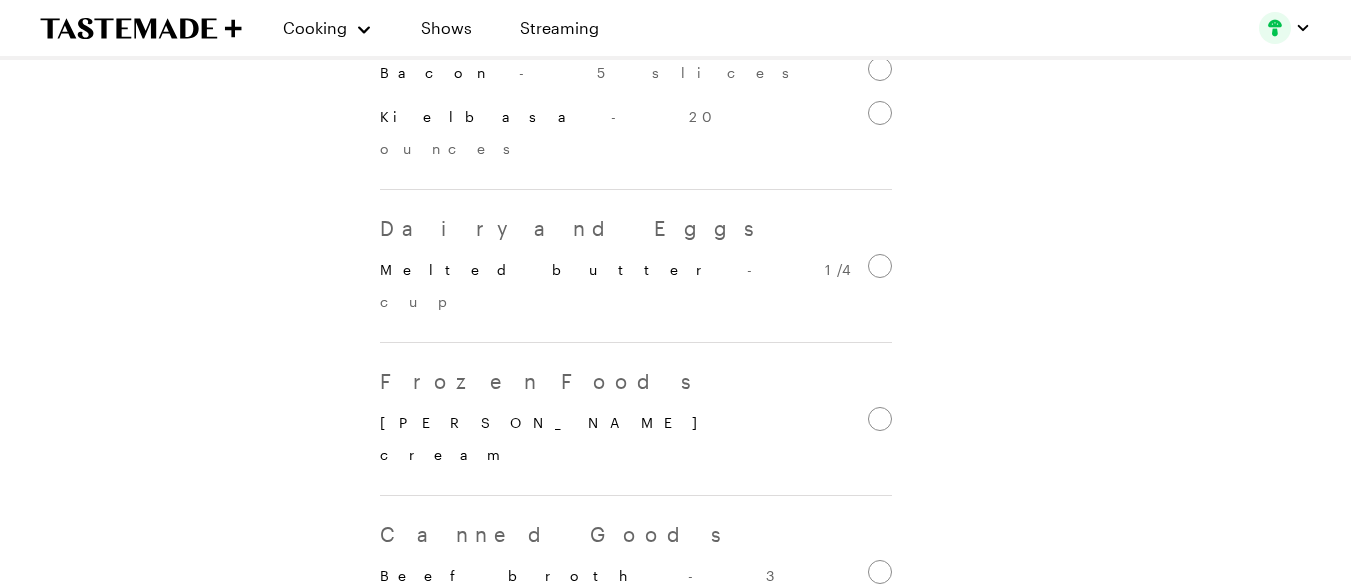 click on "Melted butter   - 1/4 cup" at bounding box center (880, 266) 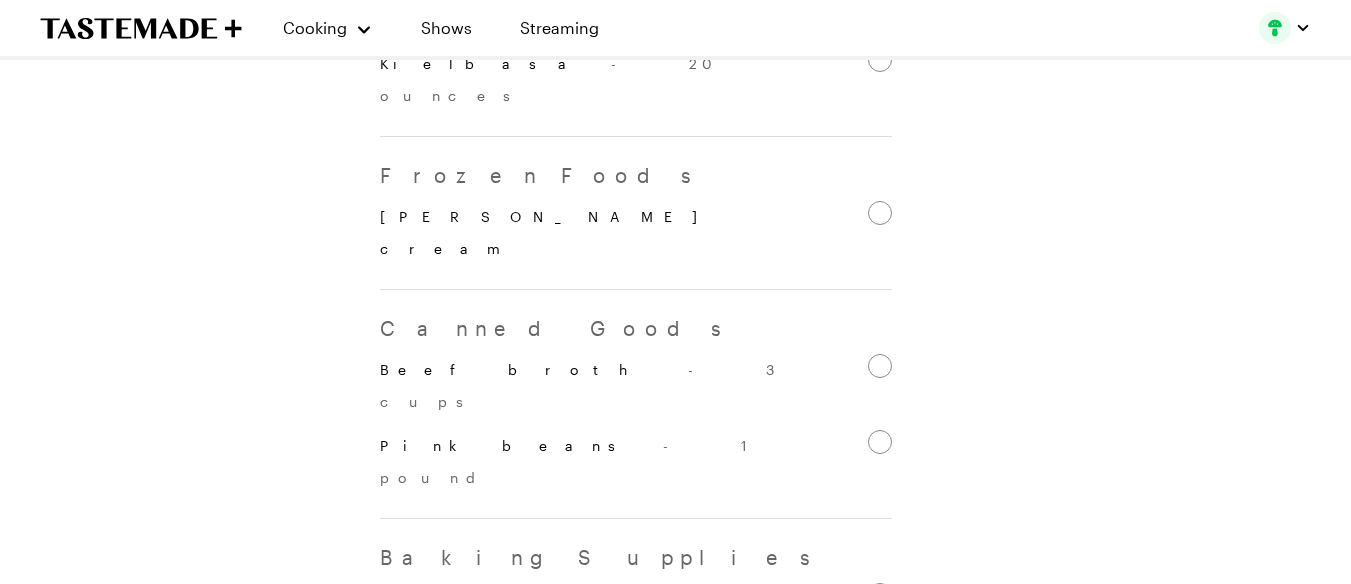 scroll, scrollTop: 867, scrollLeft: 0, axis: vertical 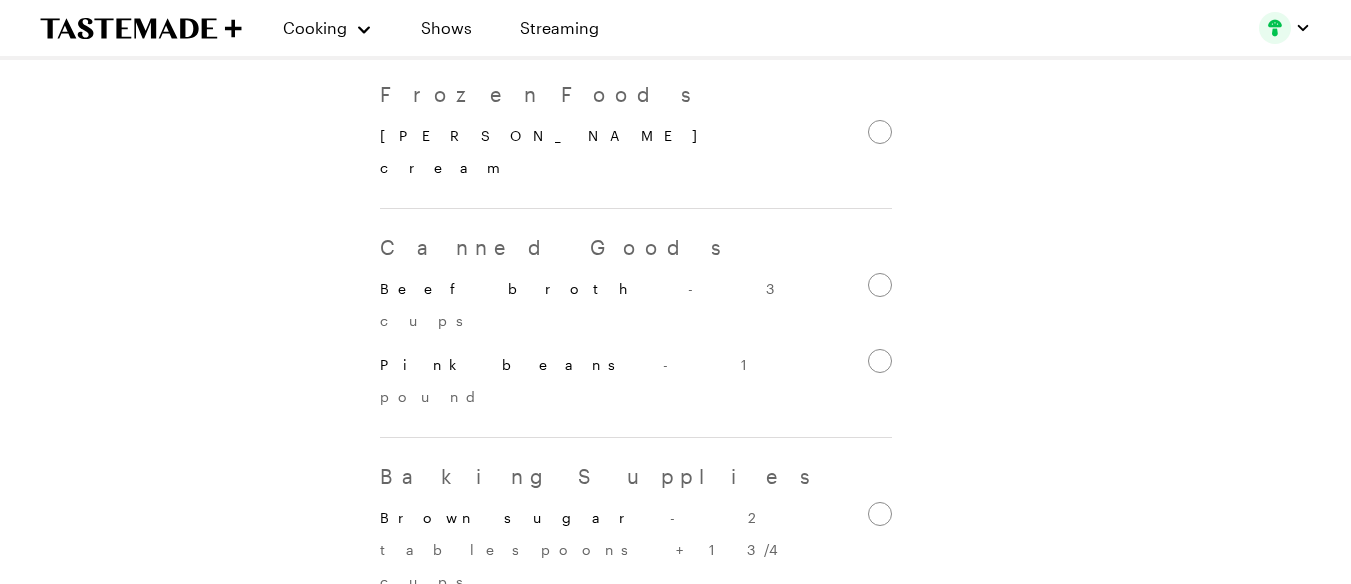 click on "Pink beans   - 1 pound" at bounding box center [880, 361] 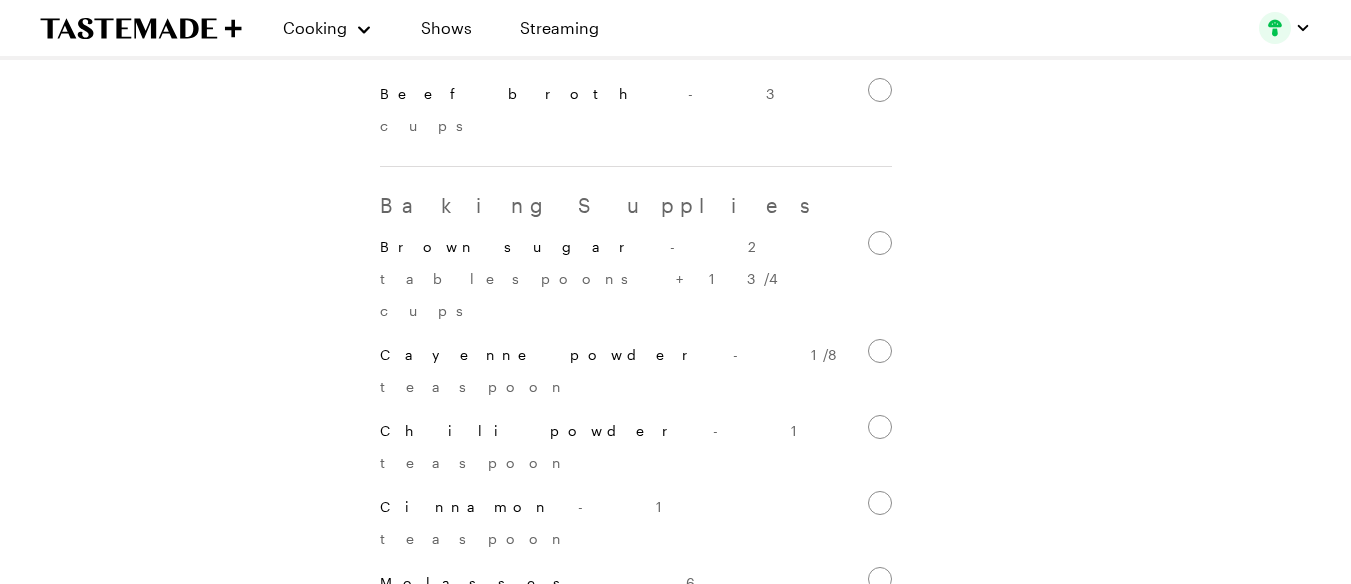 scroll, scrollTop: 1067, scrollLeft: 0, axis: vertical 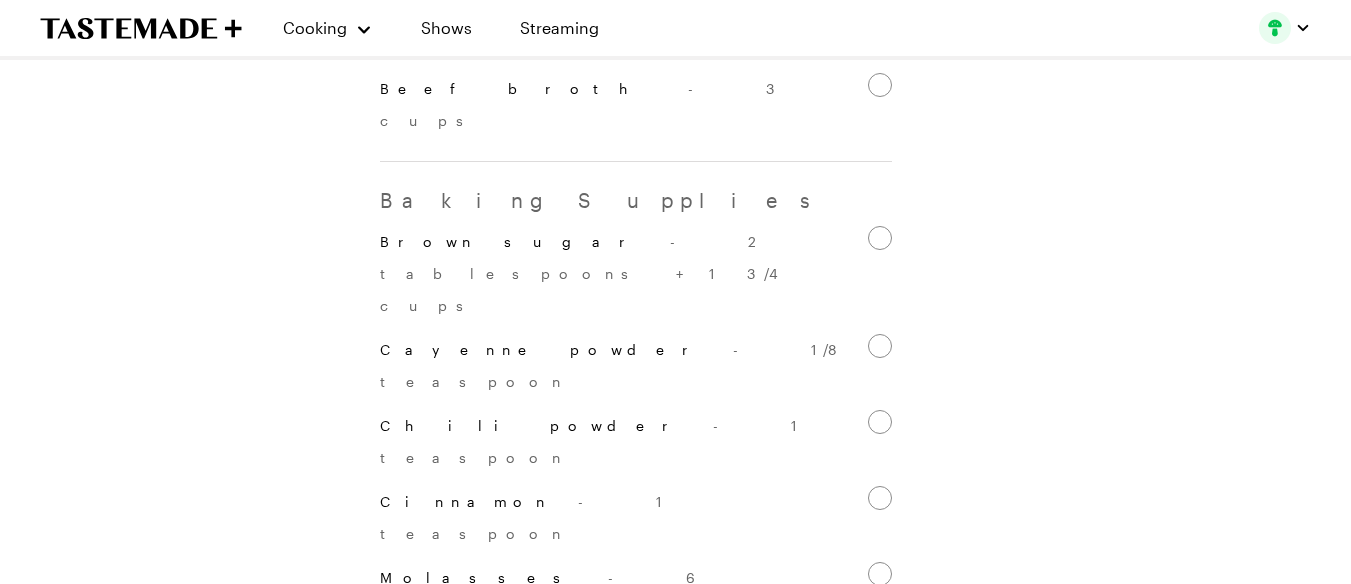 click on "Salt   - 1 pinch + more" at bounding box center (880, 650) 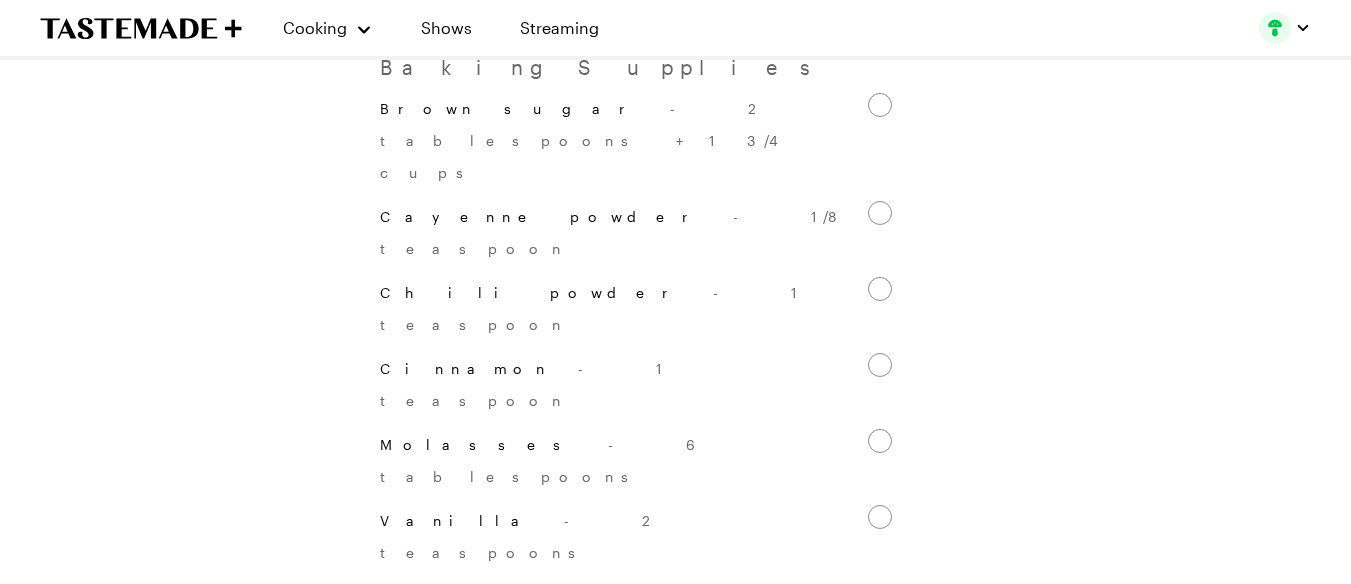 scroll, scrollTop: 1267, scrollLeft: 0, axis: vertical 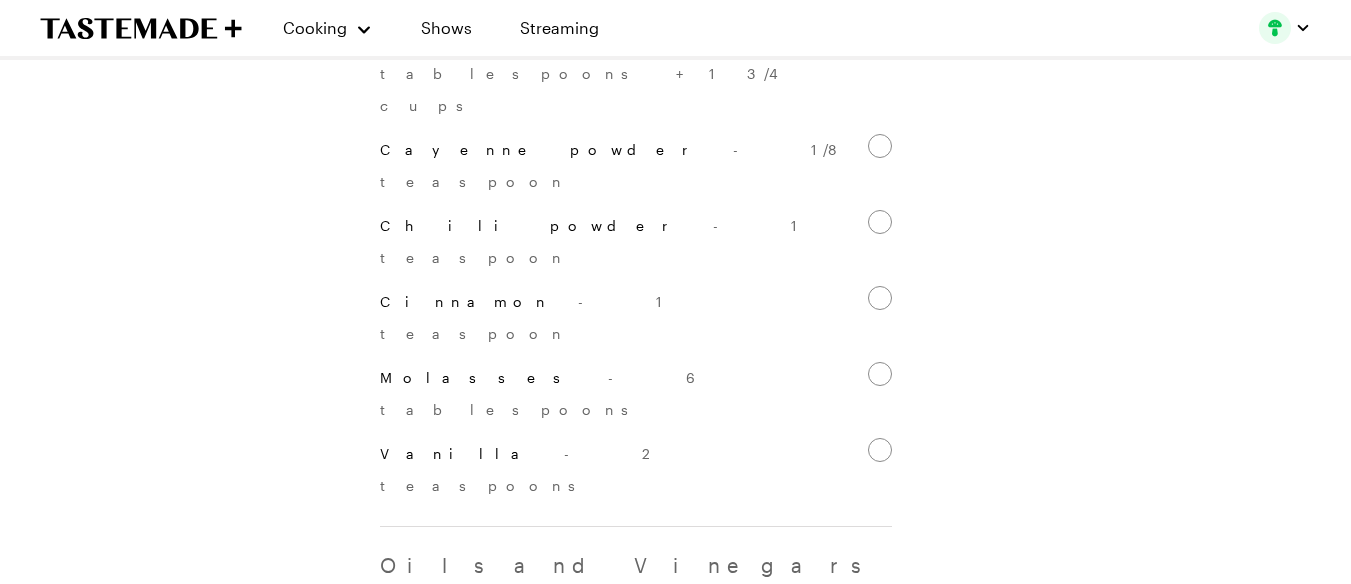 click on "Dijon mustard   - 1 tablespoon" at bounding box center [636, 804] 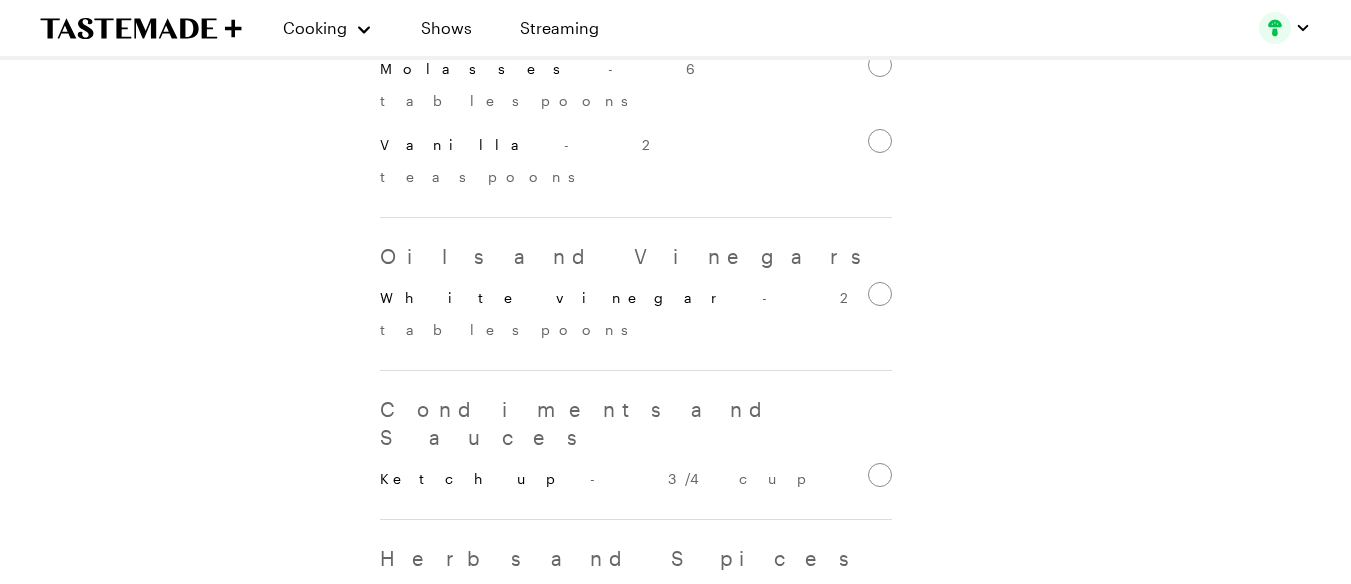 scroll, scrollTop: 1600, scrollLeft: 0, axis: vertical 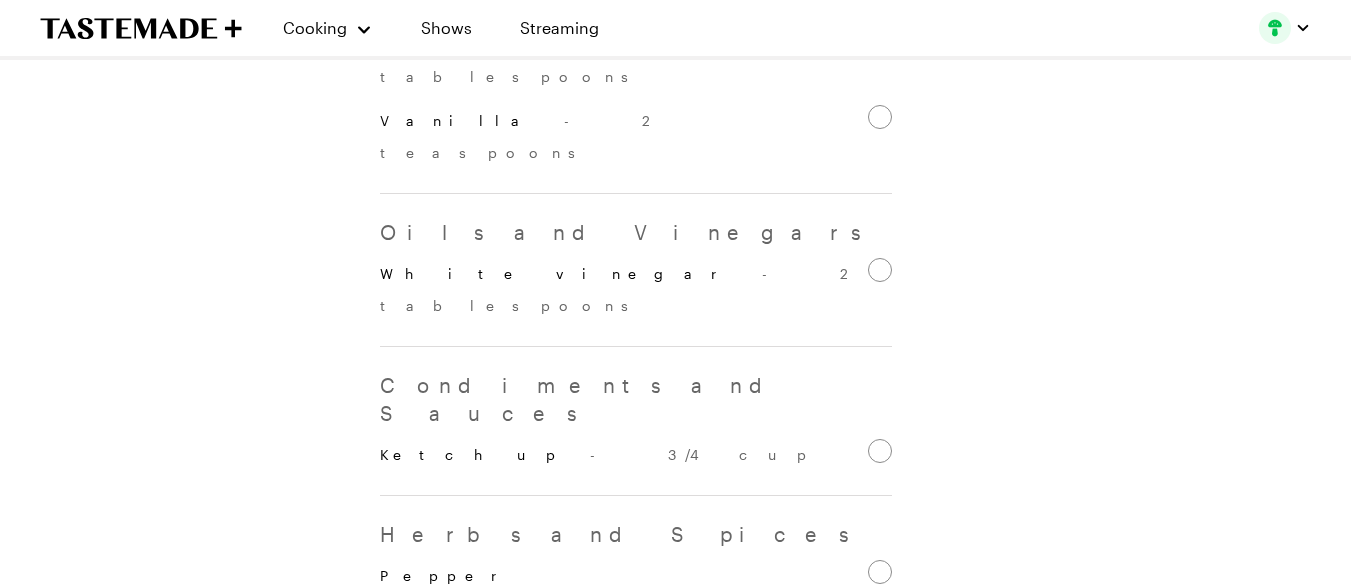 click on "Dark rum   - 1/4 cup" at bounding box center (880, 846) 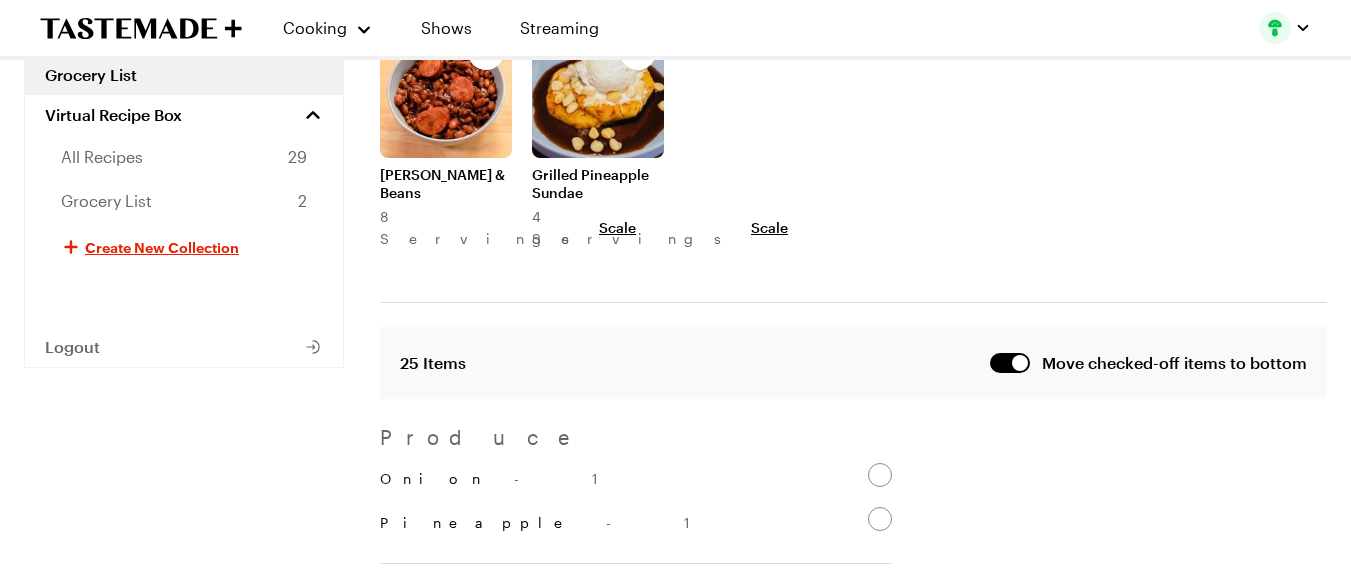 scroll, scrollTop: 0, scrollLeft: 0, axis: both 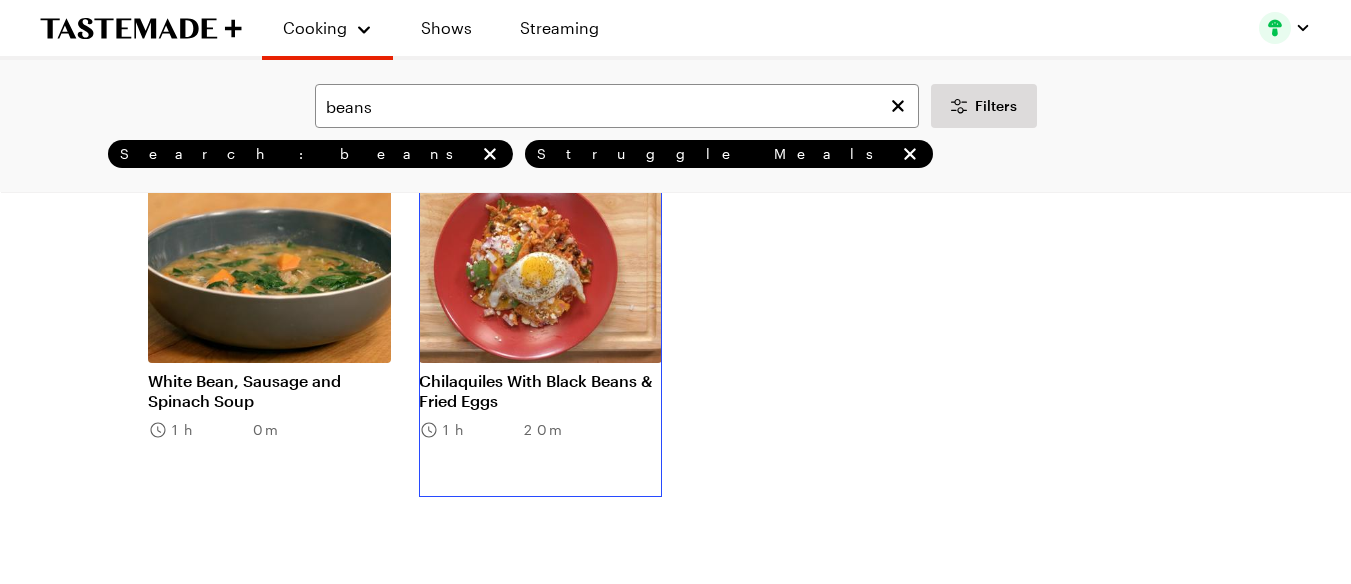 click on "Chilaquiles With Black Beans & Fried Eggs" at bounding box center (540, 391) 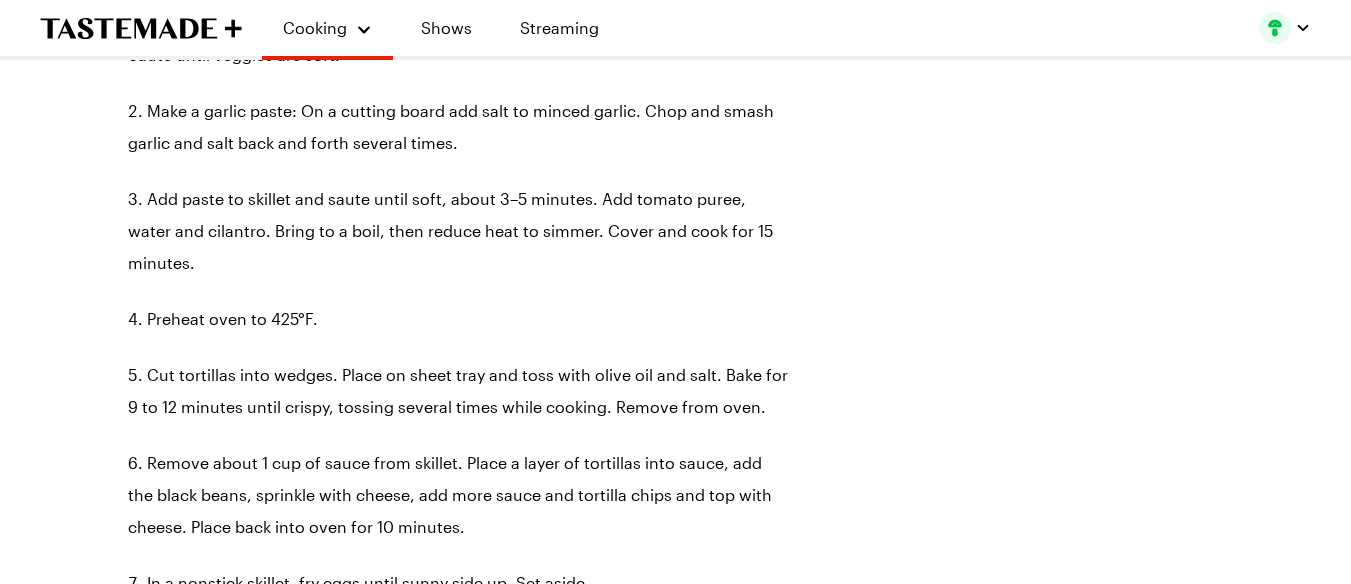 scroll, scrollTop: 0, scrollLeft: 0, axis: both 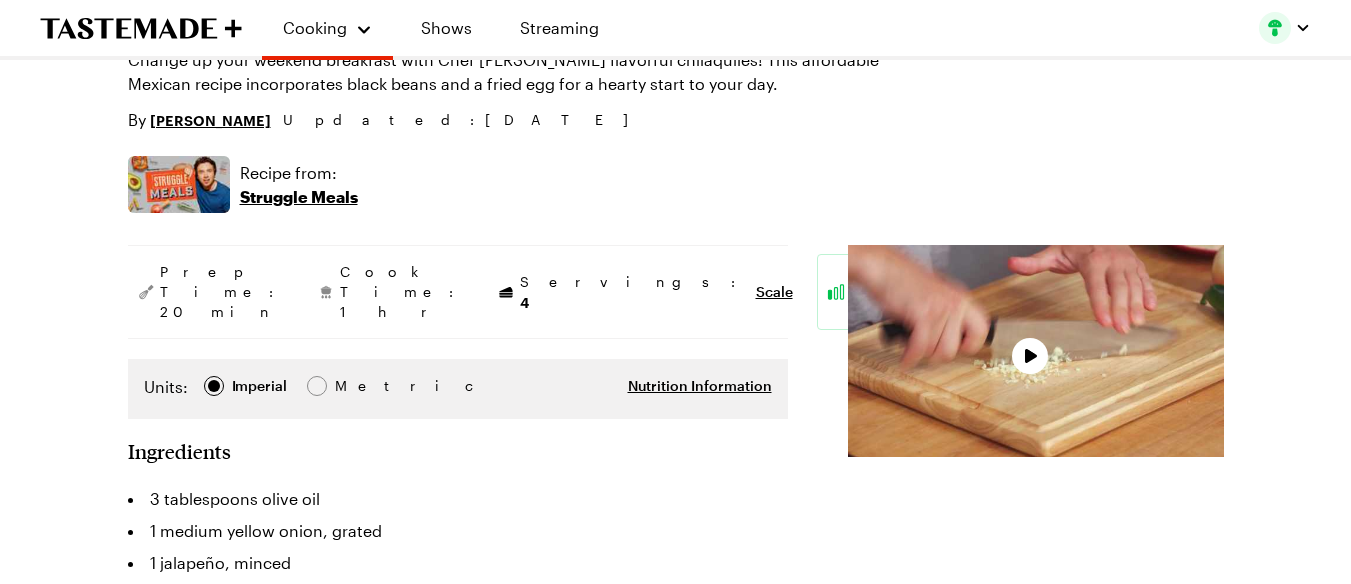 type on "x" 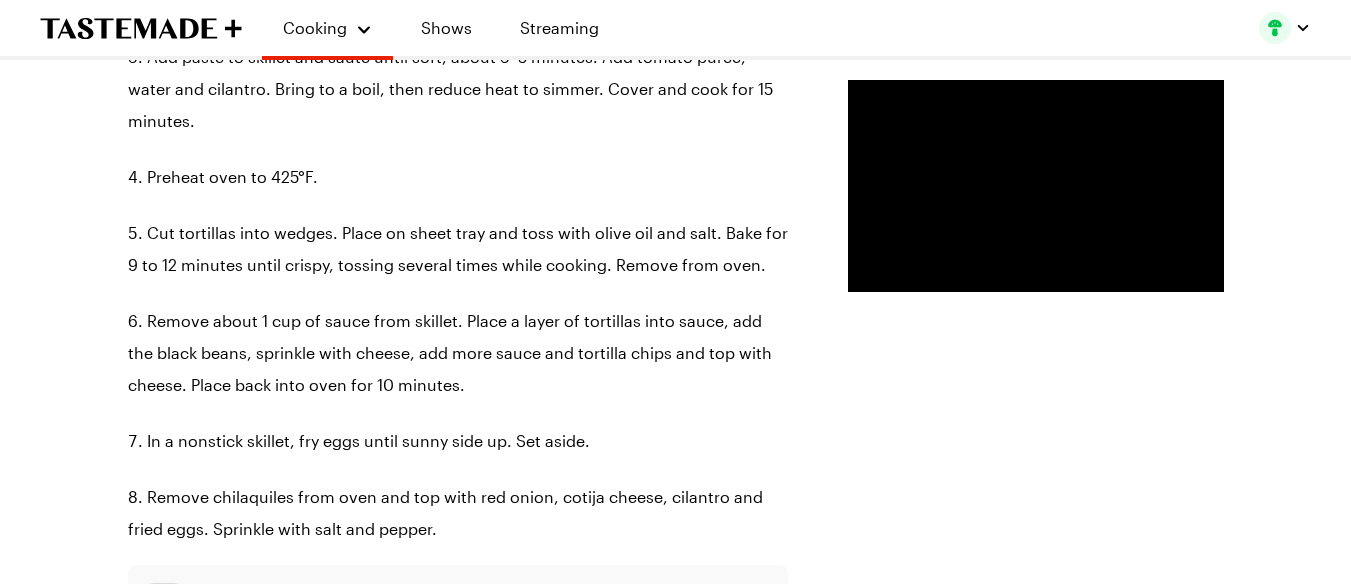 scroll, scrollTop: 1667, scrollLeft: 0, axis: vertical 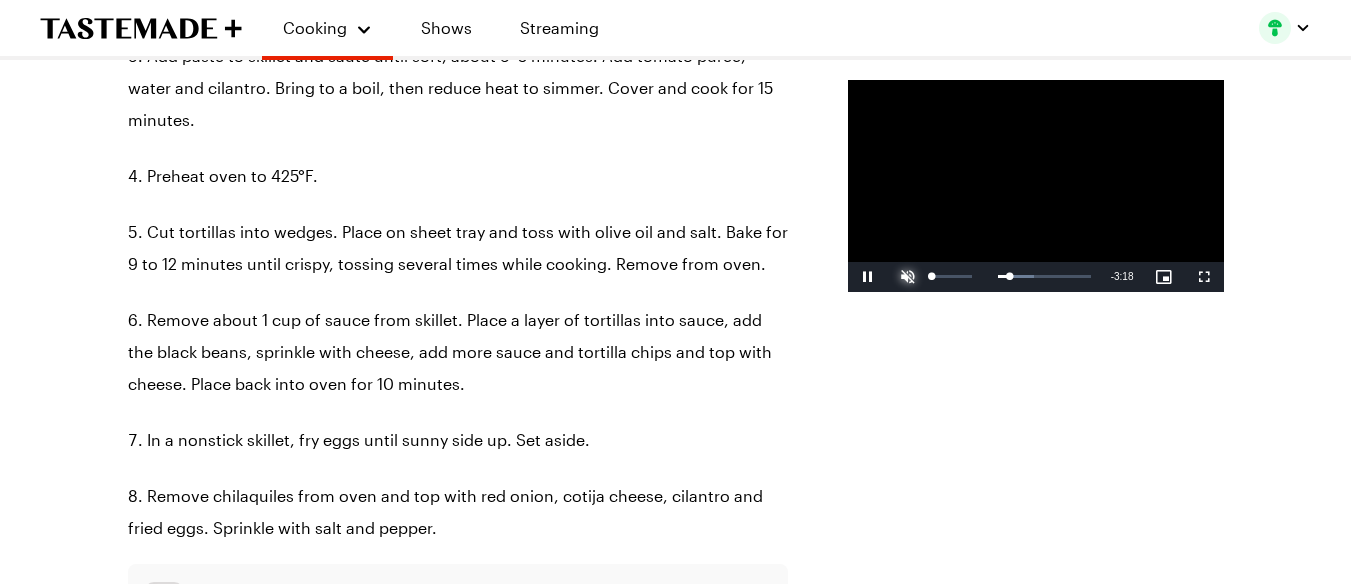 click at bounding box center (908, 277) 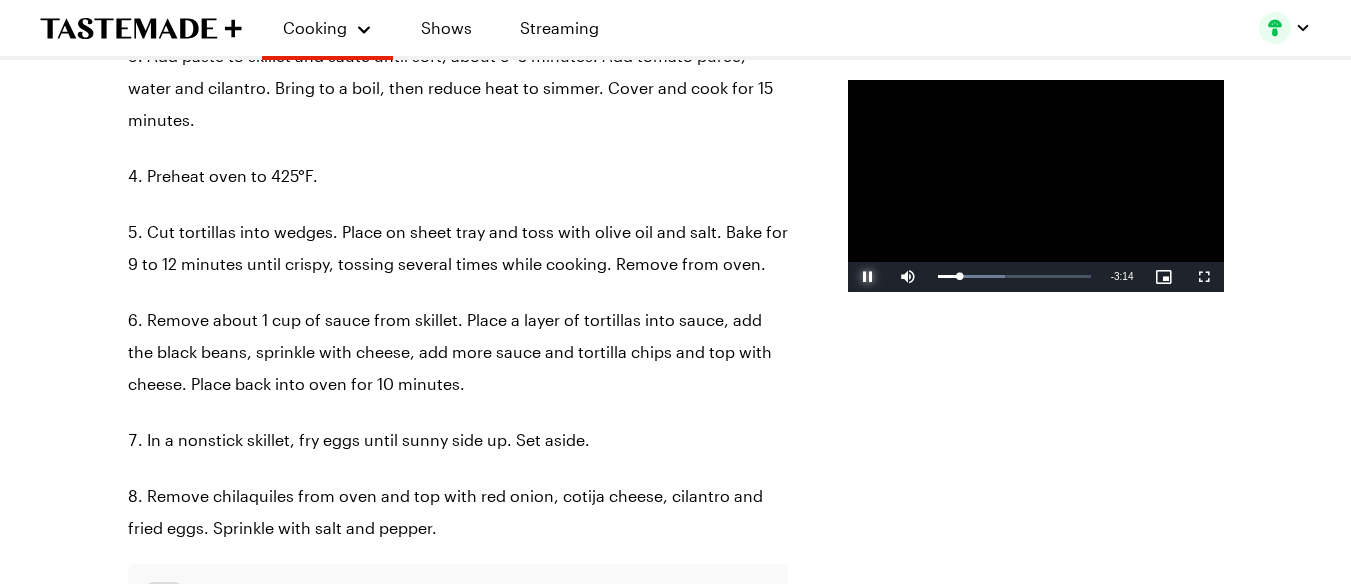 click at bounding box center [868, 277] 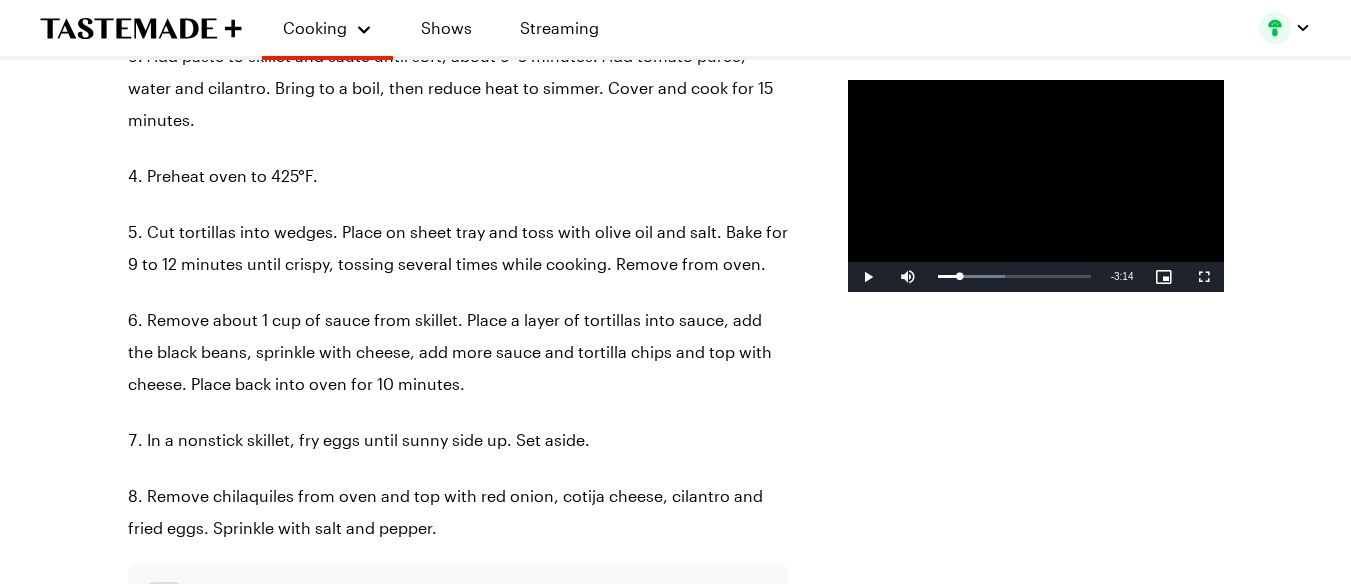 drag, startPoint x: 0, startPoint y: 4, endPoint x: 0, endPoint y: 88, distance: 84 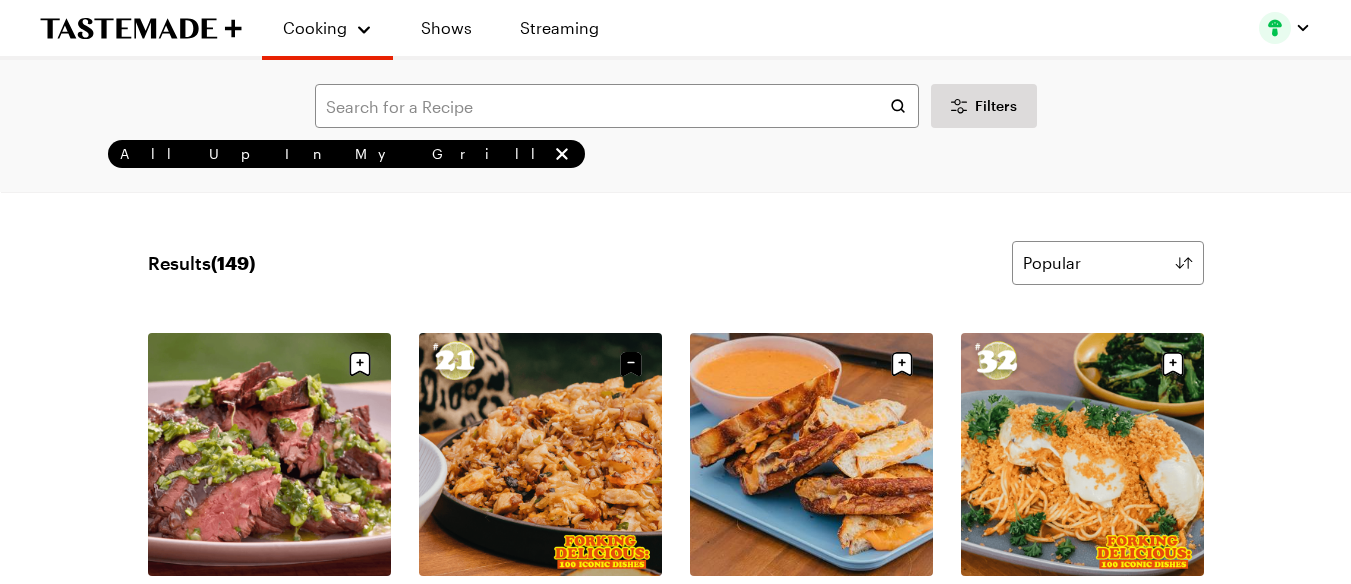 scroll, scrollTop: 0, scrollLeft: 0, axis: both 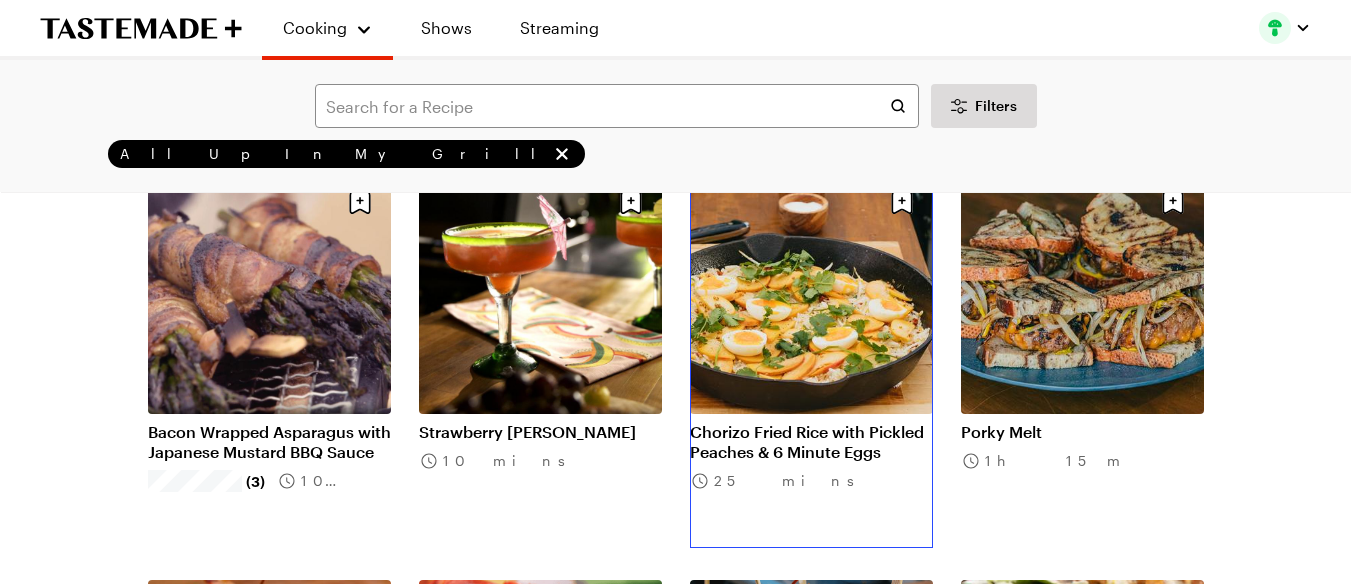 click on "Chorizo Fried Rice with Pickled Peaches & 6 Minute Eggs" at bounding box center (811, 442) 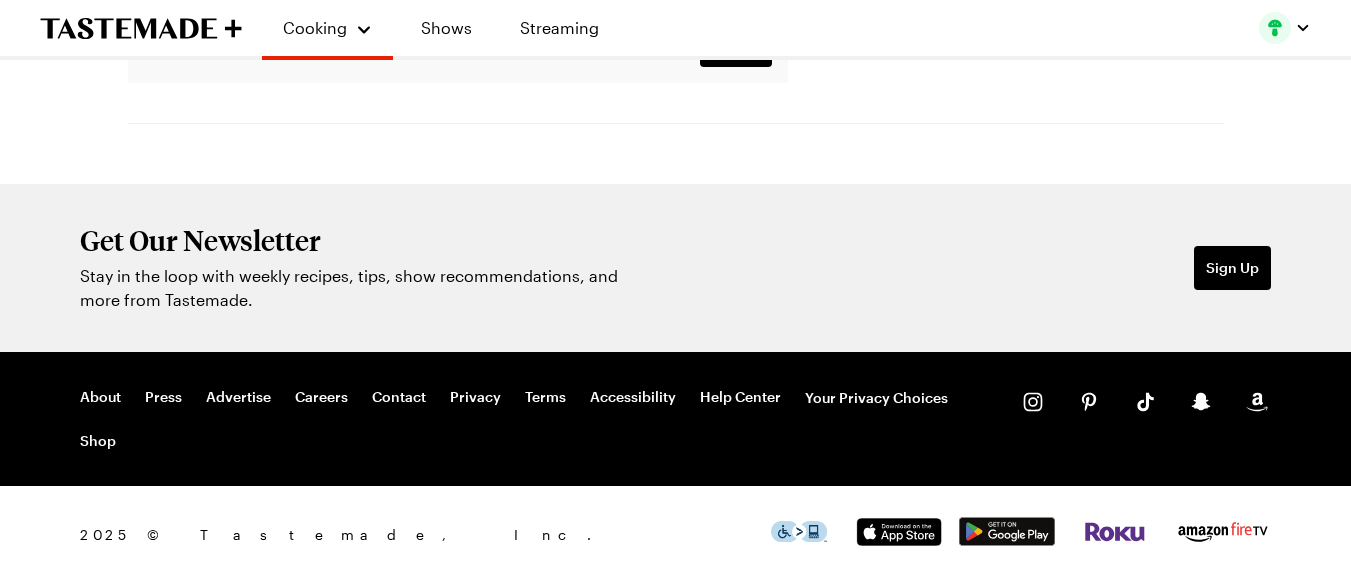 scroll, scrollTop: 0, scrollLeft: 0, axis: both 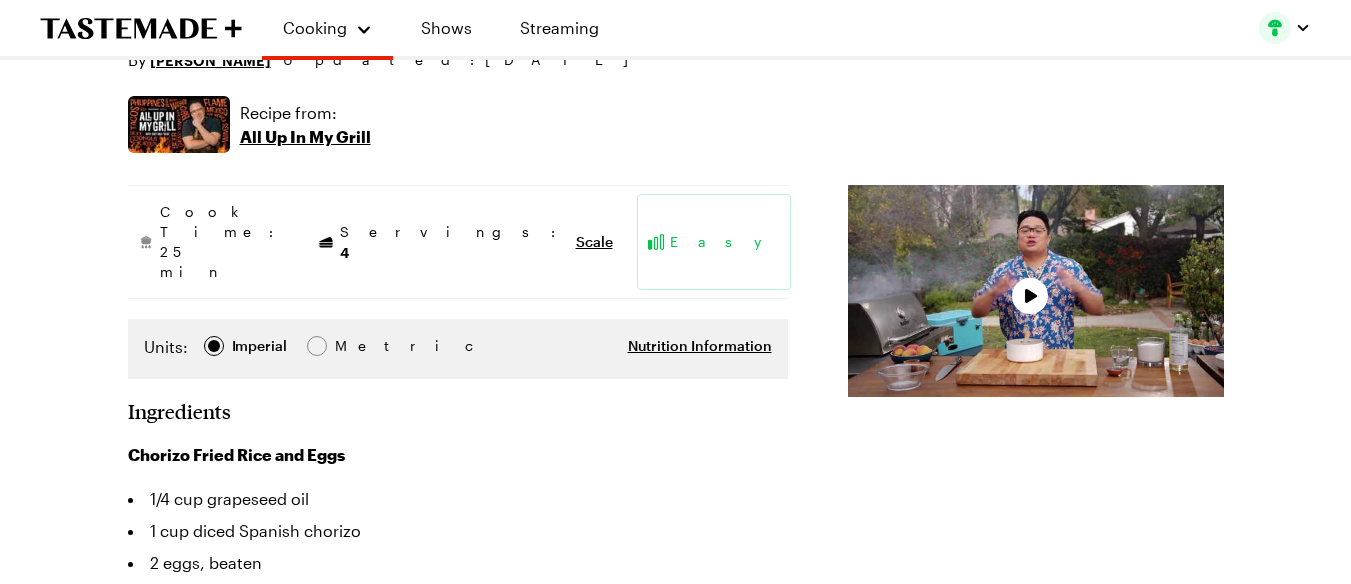 type on "x" 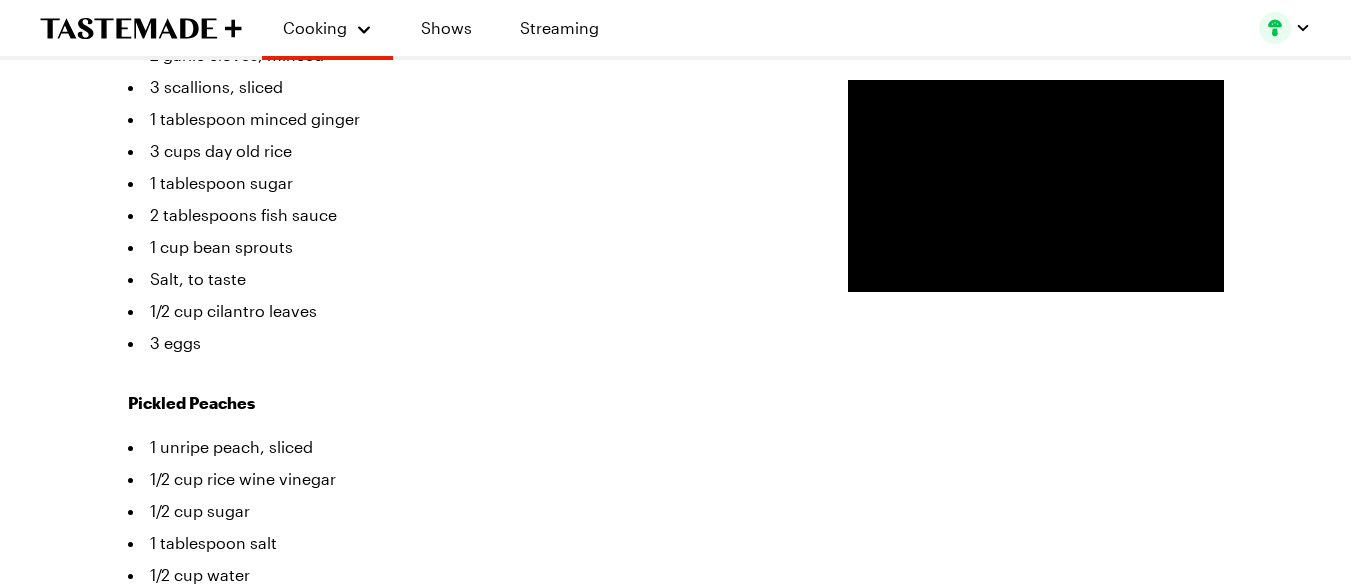 scroll, scrollTop: 867, scrollLeft: 0, axis: vertical 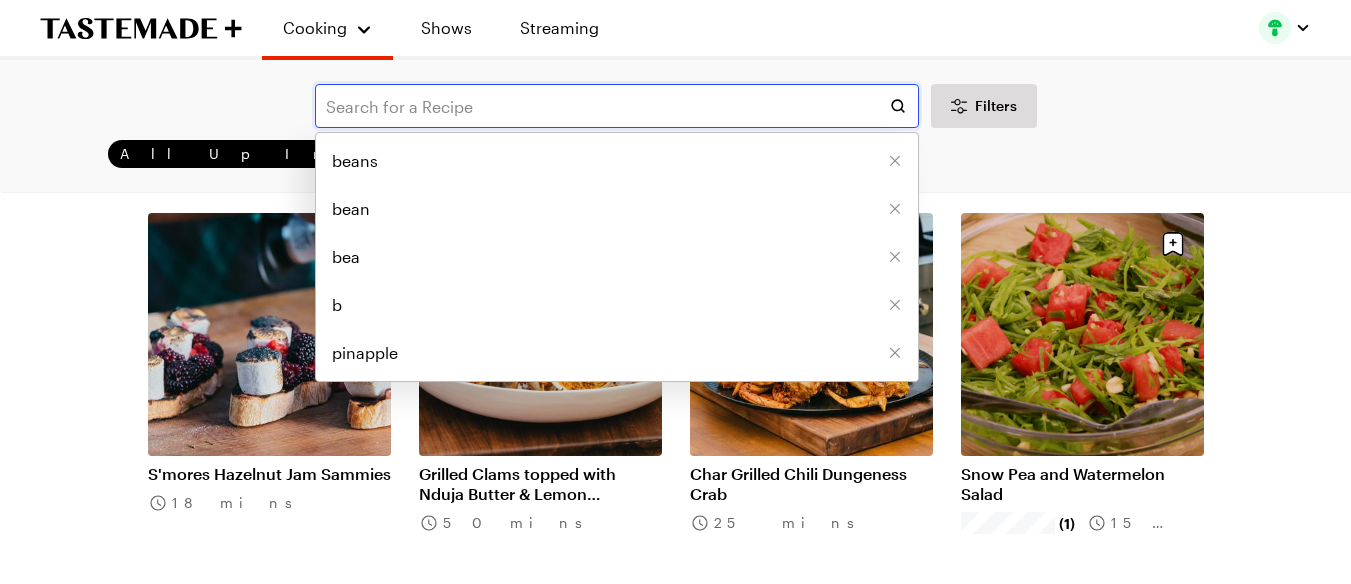 click at bounding box center [617, 106] 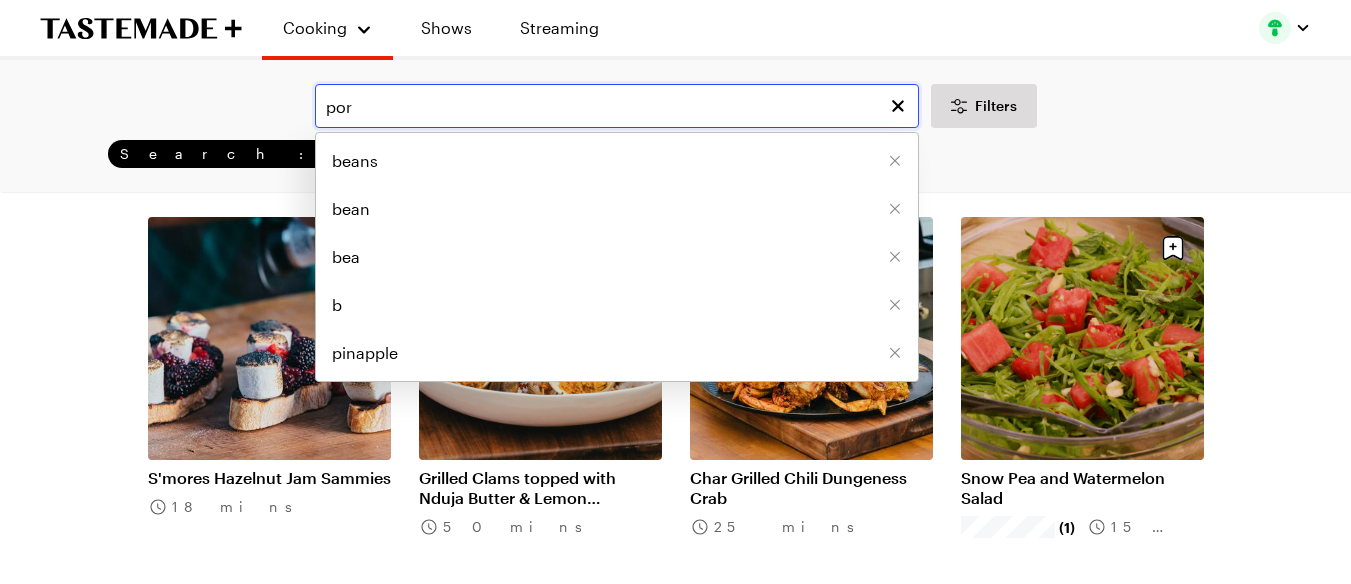 scroll, scrollTop: 0, scrollLeft: 0, axis: both 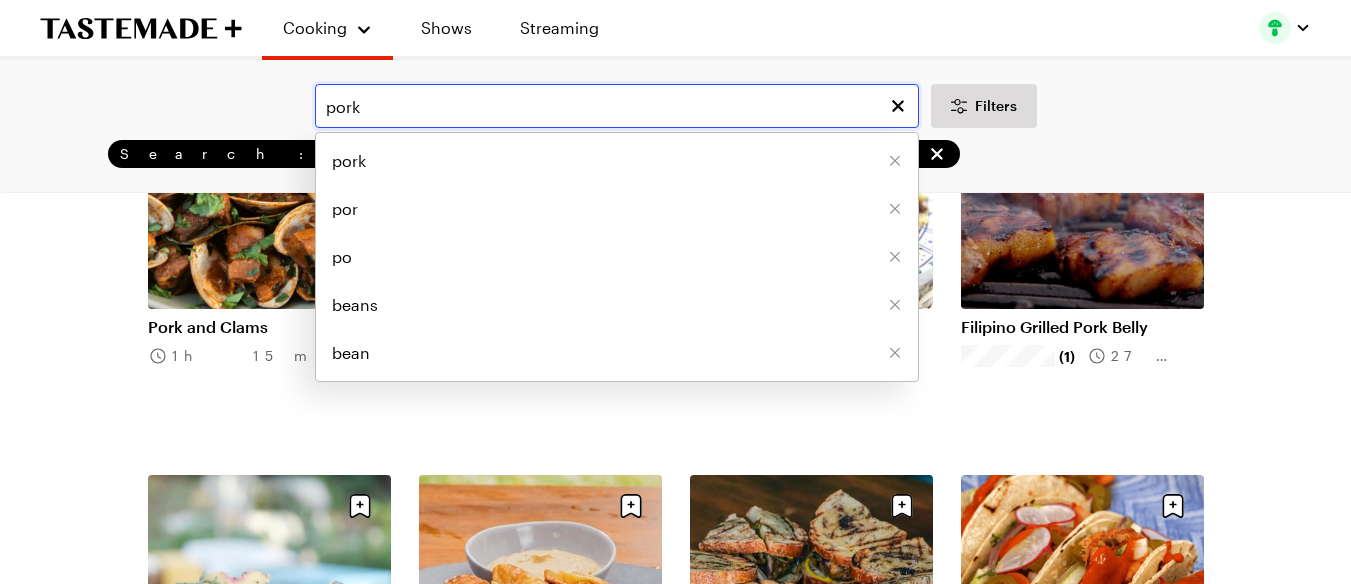 type on "pork" 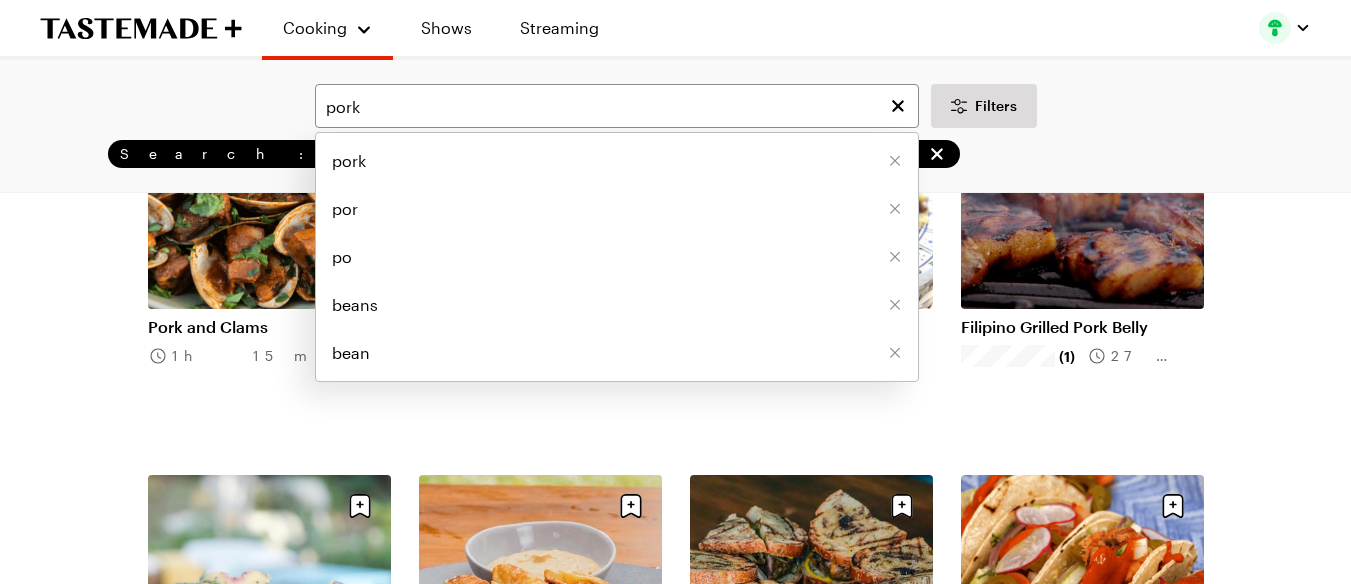 click on "pork pork por po beans bean Filters Search: pork All Up In My Grill Search Results  ( 13 ) Popular Load More Pork and Clams 1h 15m Root Beer Glazed Pork Banh Mi 8h 20m Mofongo 1h 10m Filipino Grilled Pork Belly (1) 27 mins Smoked and Grilled Pork Chops with Thyme-Honey Peaches (2) 35 mins Pretzel Pork and Chive Dumplings 2h 50m Porky Melt 1h 15m Lemongrass Guajillo Pork Tacos 4h 0m Roast Pork Shoulder with Chicharrones 7h 30m Coconut Rice and Pigeon Peas 35 mins Chili-Cumin Lamb and Portobello Mushroom Sticks (1) 2h 40m Sizzling Saigon Crepes 15 mins Grilled Pork and Shrimp Shumai with Bacon-Apple Slaw 1h 10m Load More" at bounding box center [675, 787] 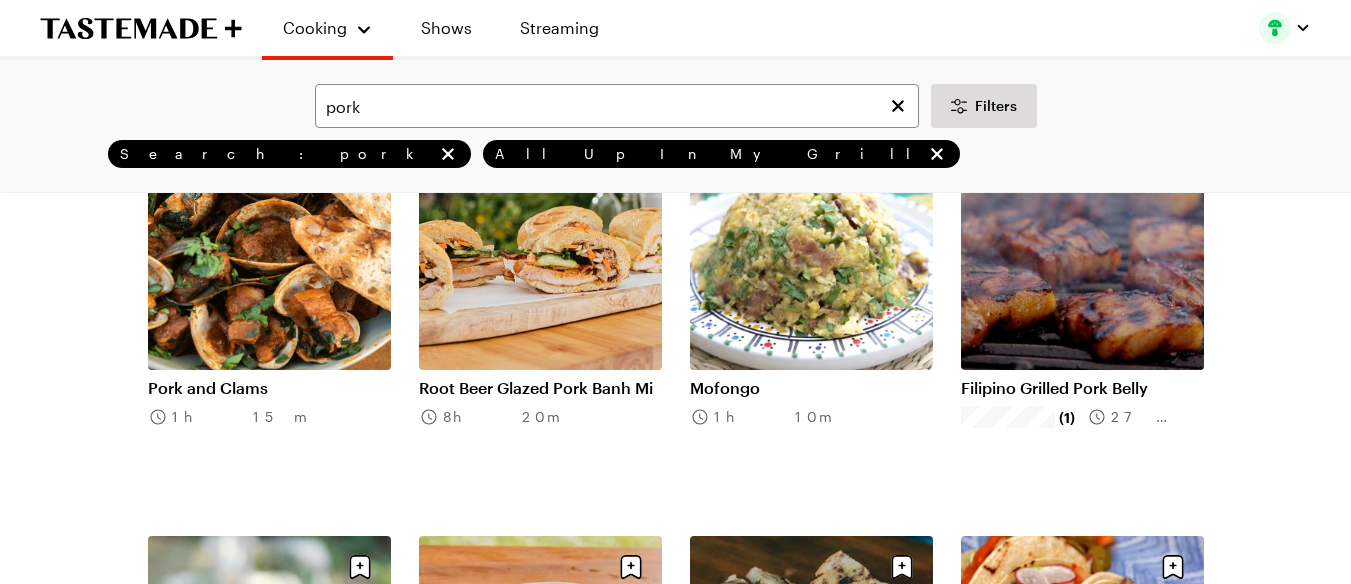 scroll, scrollTop: 133, scrollLeft: 0, axis: vertical 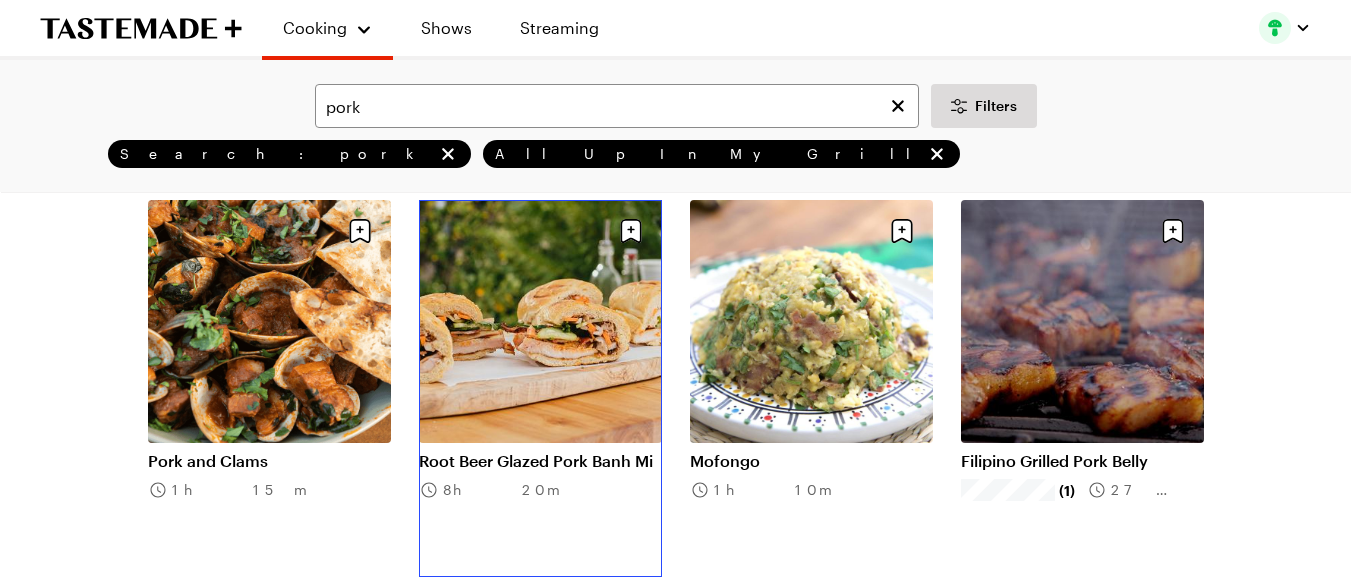 click on "Root Beer Glazed Pork Banh Mi" at bounding box center (540, 461) 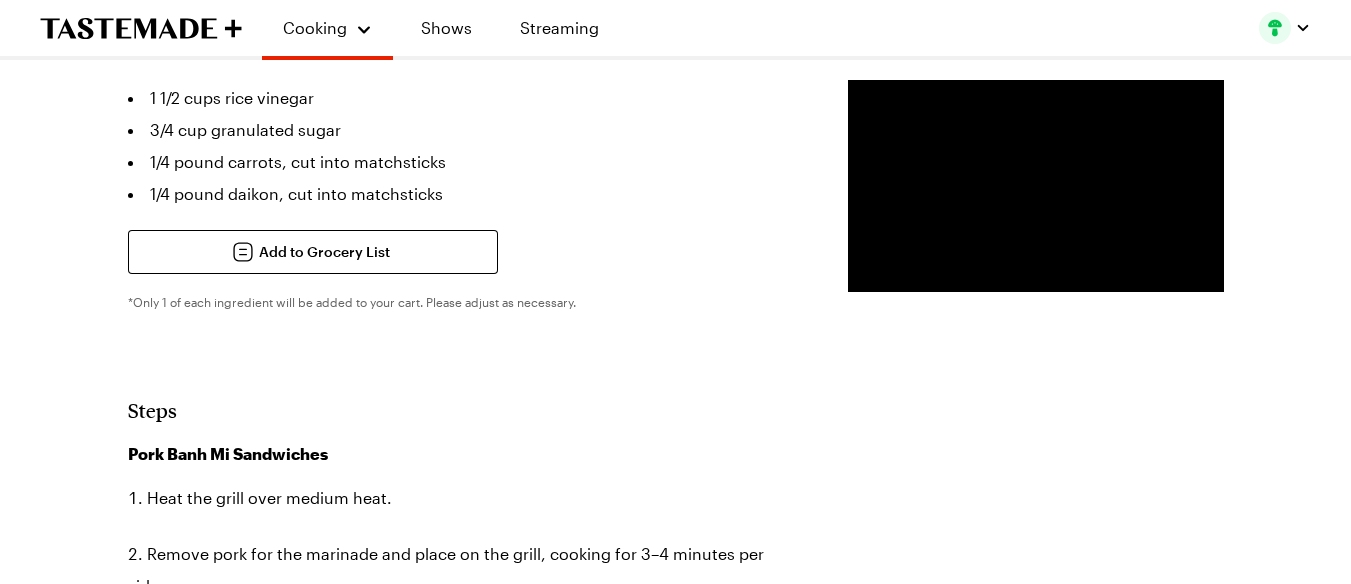 scroll, scrollTop: 1200, scrollLeft: 0, axis: vertical 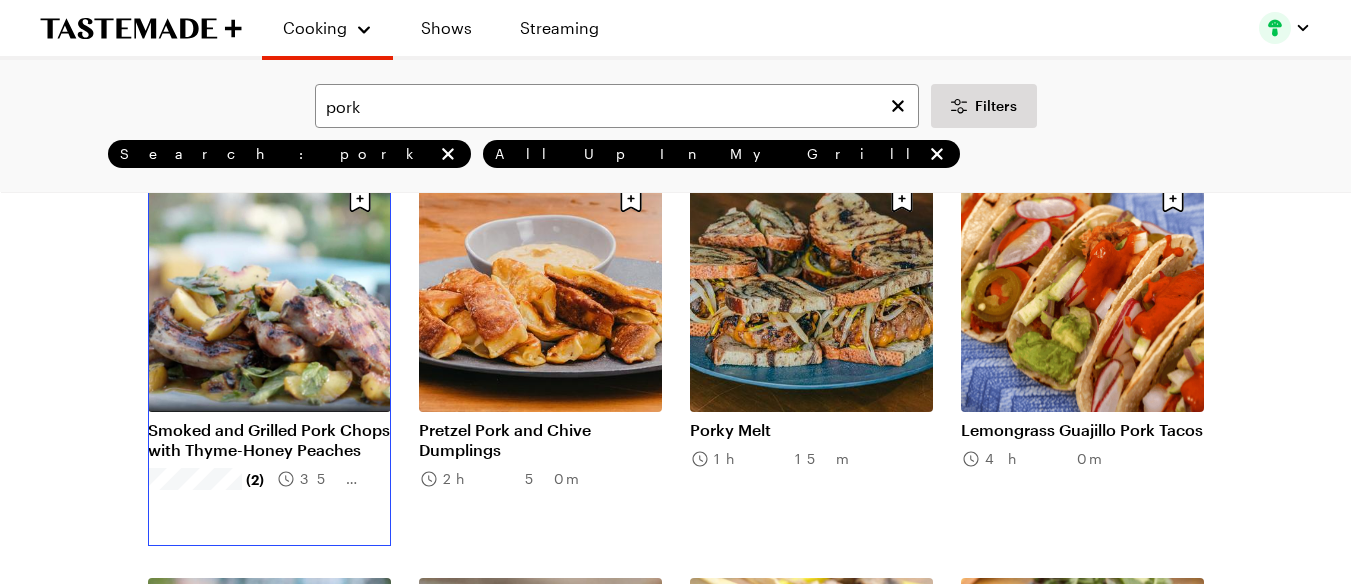 click on "Smoked and Grilled Pork Chops with Thyme-Honey Peaches" at bounding box center [269, 440] 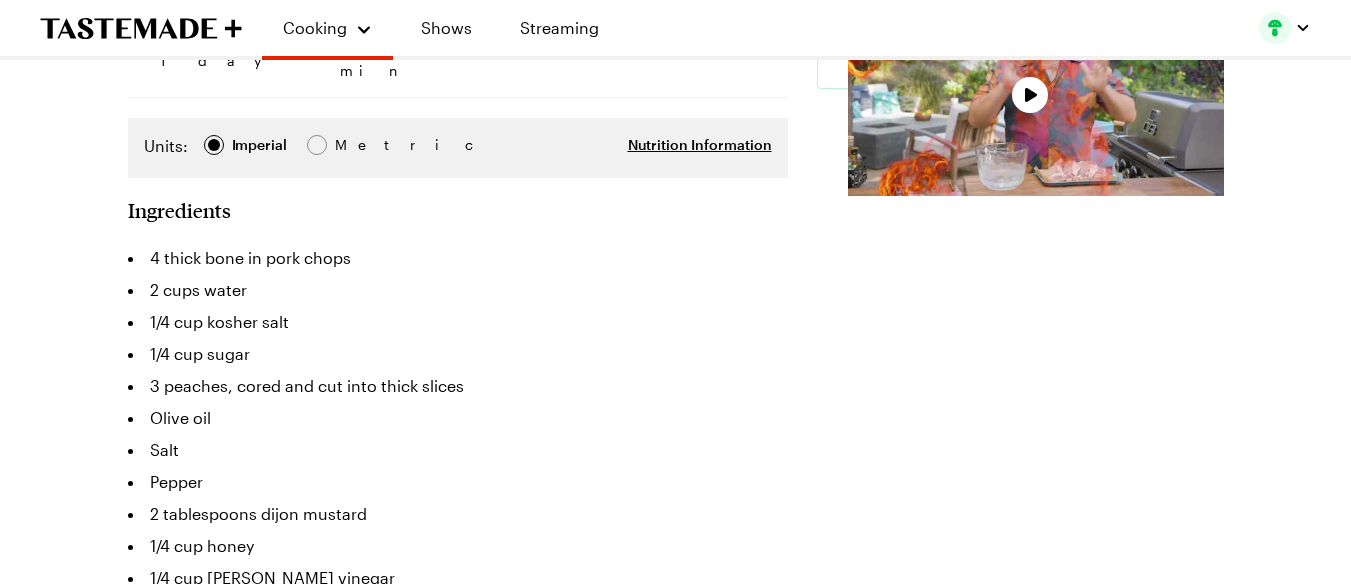 scroll, scrollTop: 0, scrollLeft: 0, axis: both 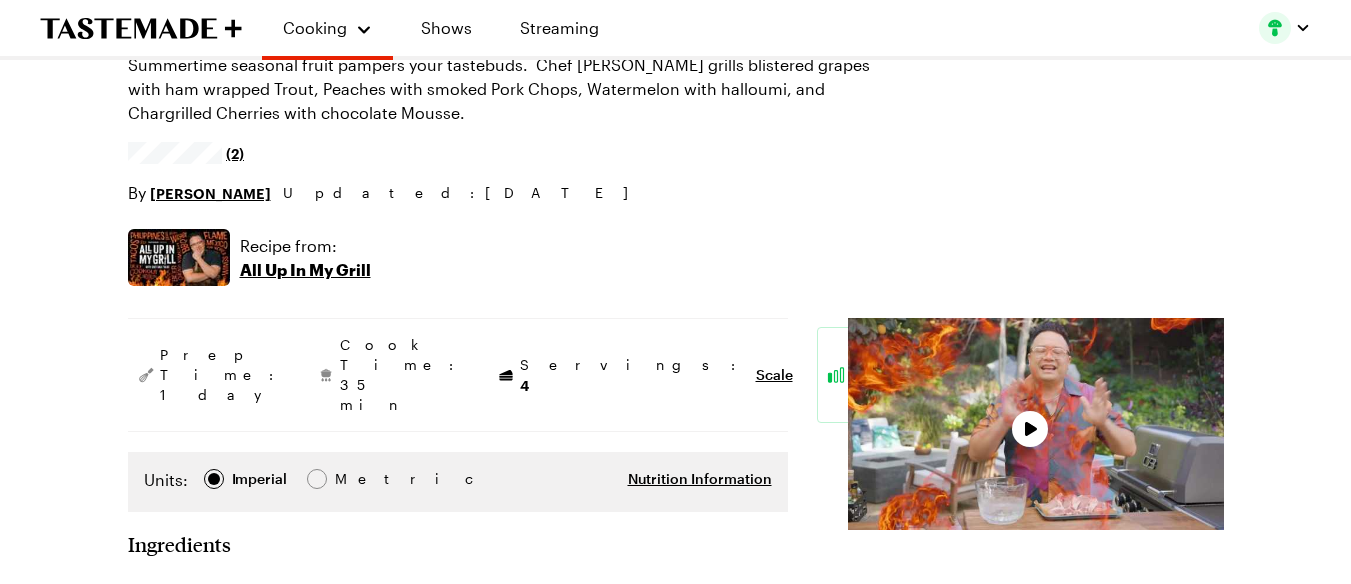 type on "x" 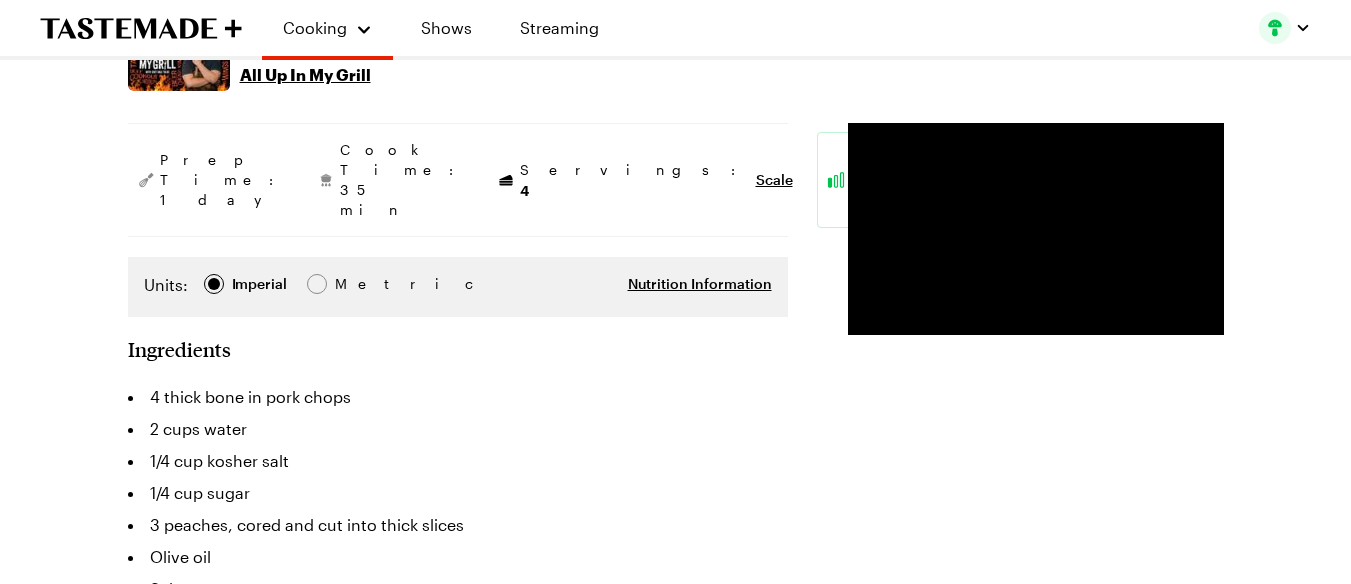 scroll, scrollTop: 267, scrollLeft: 0, axis: vertical 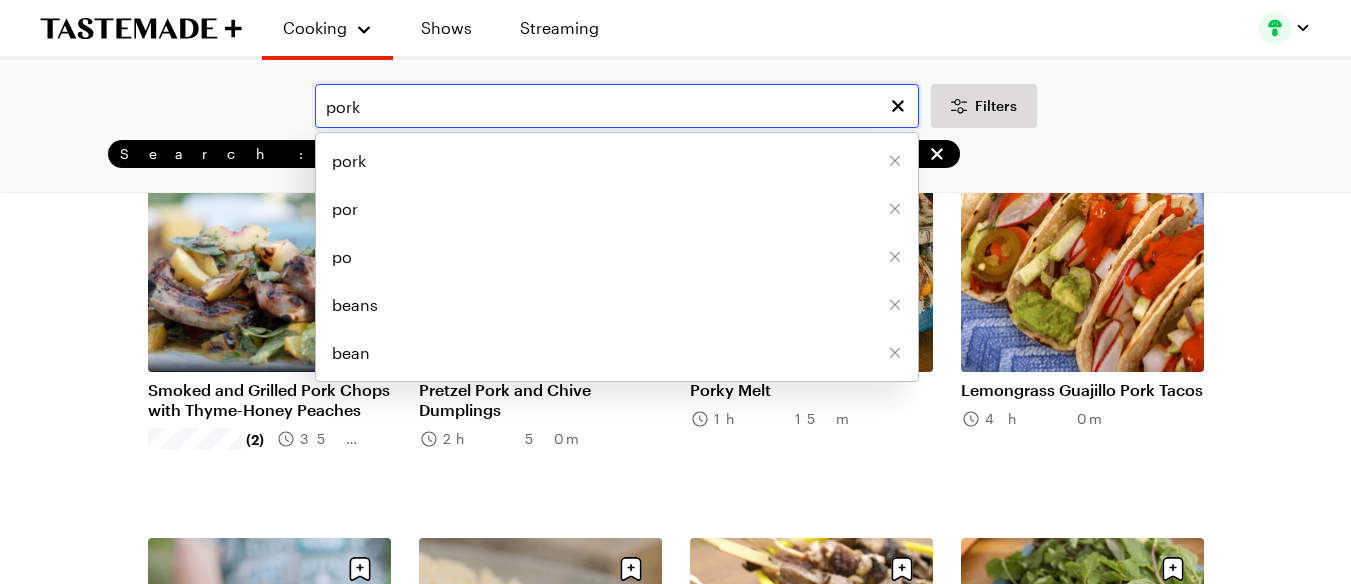 drag, startPoint x: 404, startPoint y: 100, endPoint x: 306, endPoint y: 101, distance: 98.005104 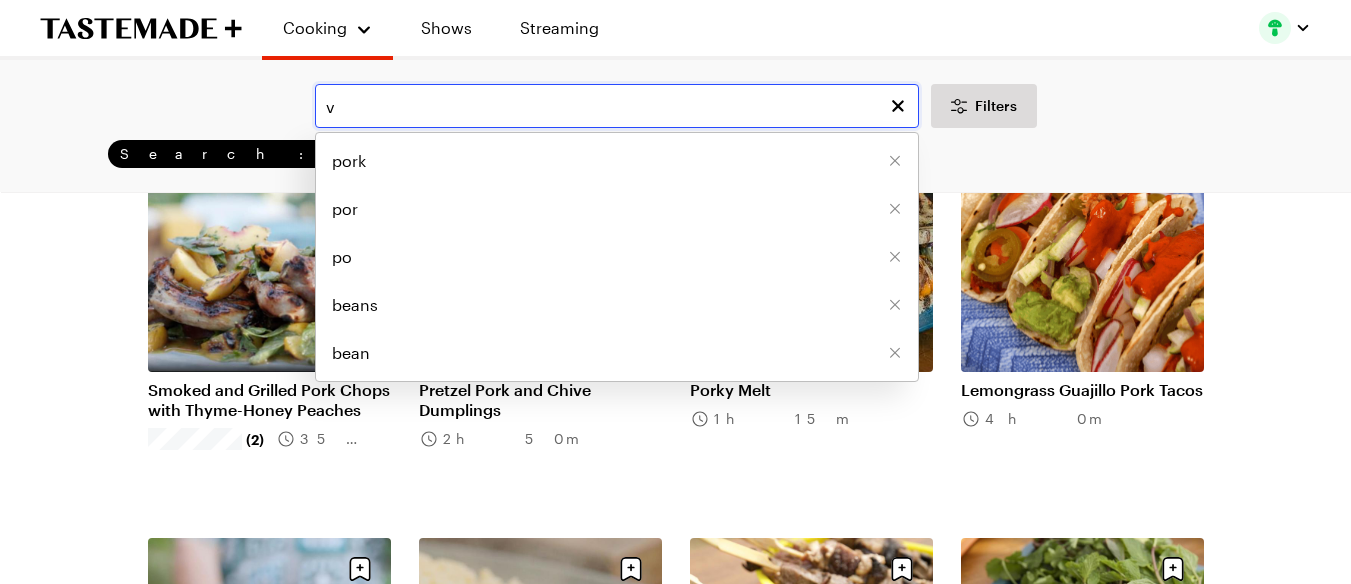scroll, scrollTop: 0, scrollLeft: 0, axis: both 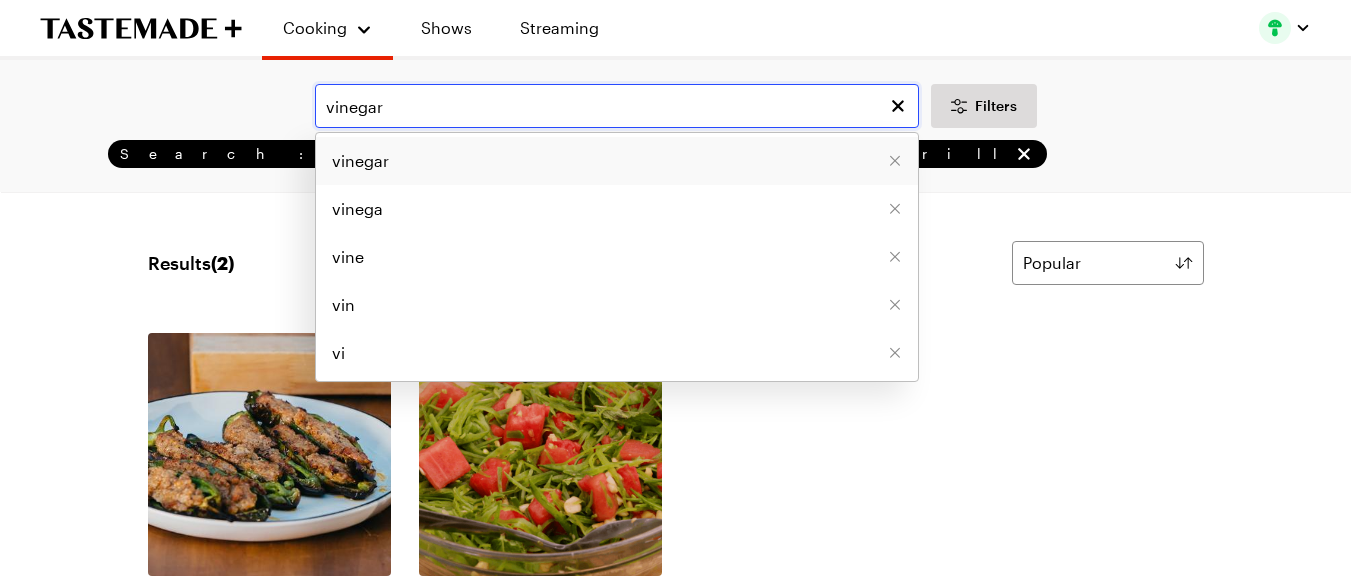 type on "vinegar" 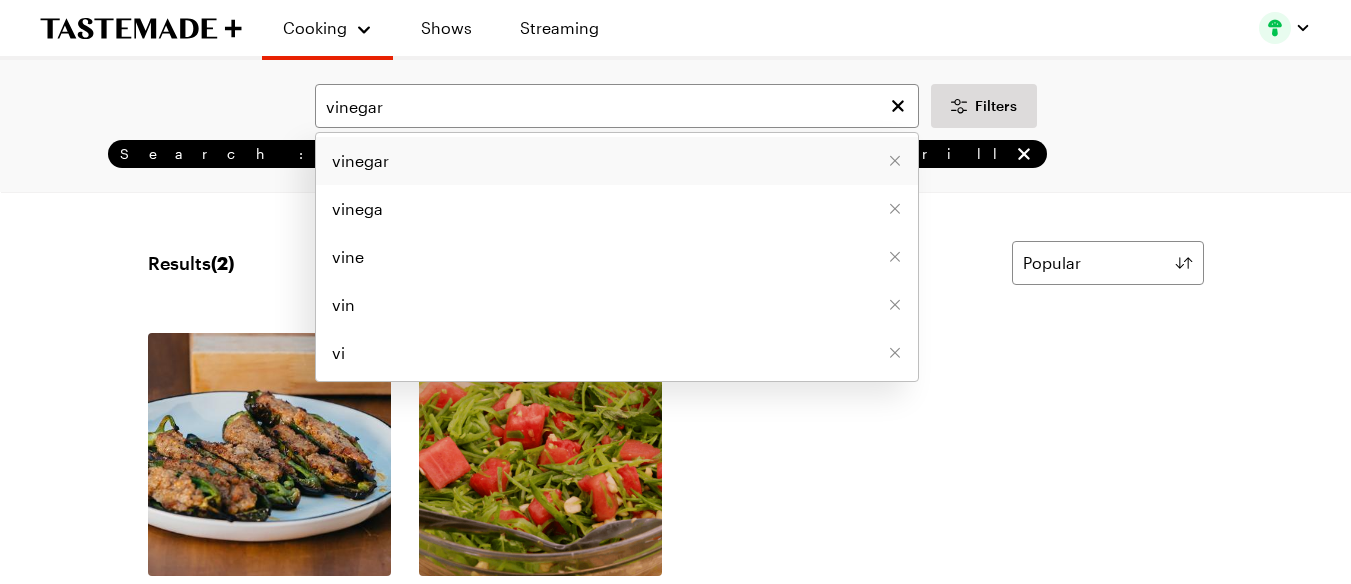 click on "vinegar" at bounding box center (617, 161) 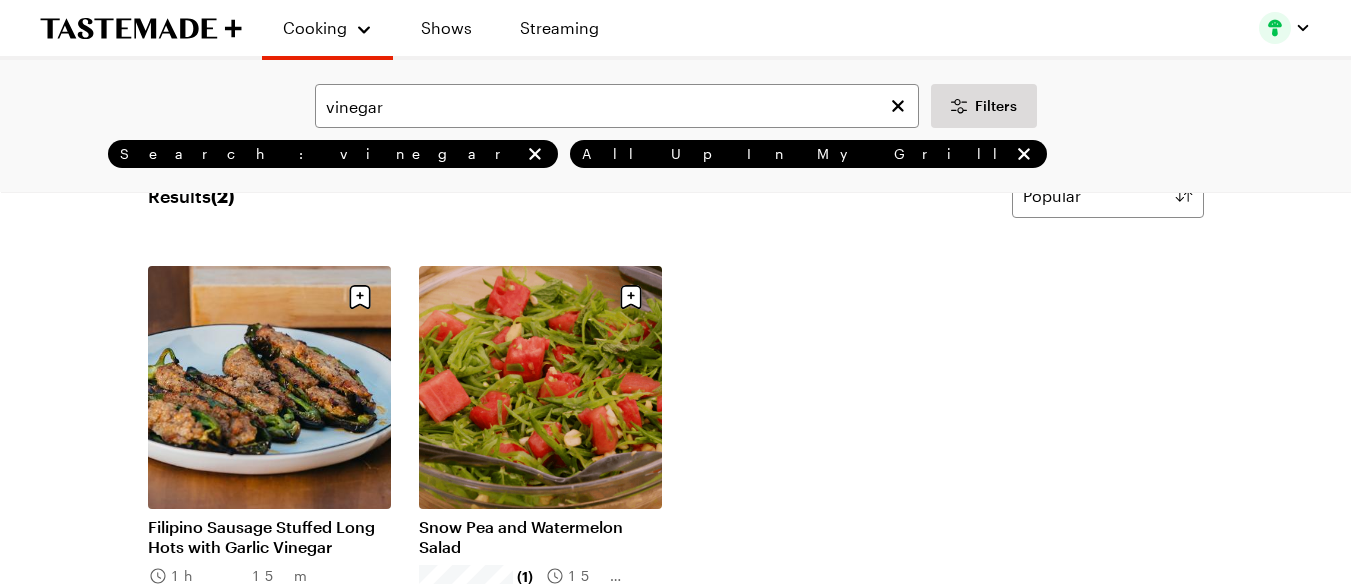 scroll, scrollTop: 133, scrollLeft: 0, axis: vertical 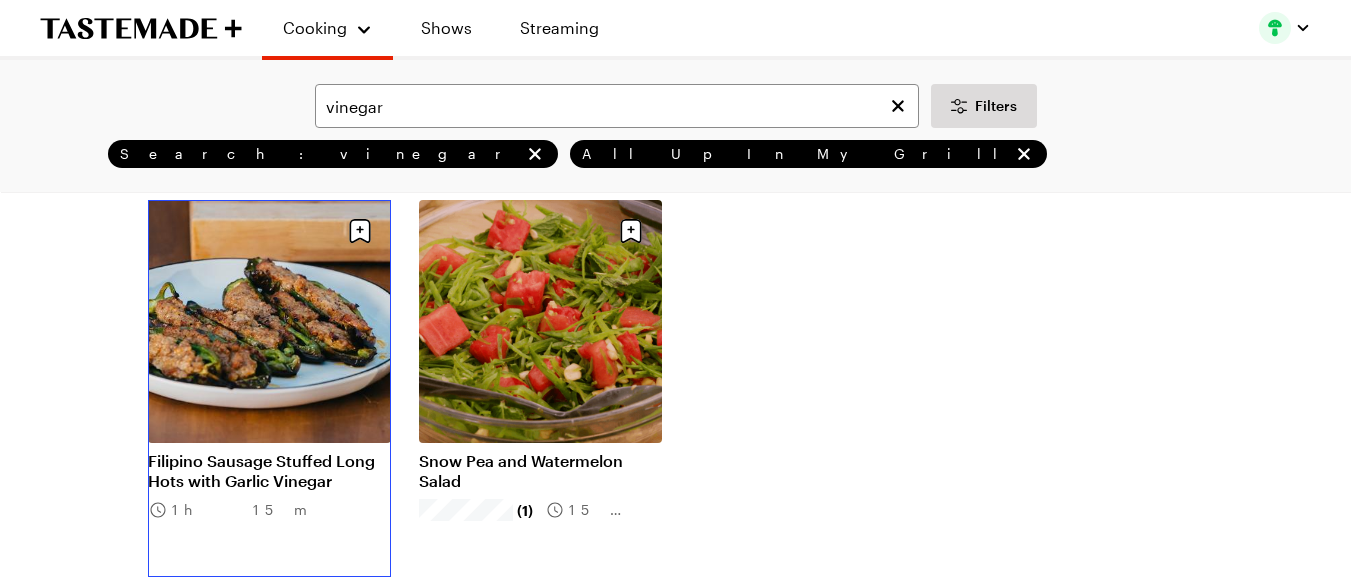 click on "Filipino Sausage Stuffed Long Hots with Garlic Vinegar" at bounding box center [269, 471] 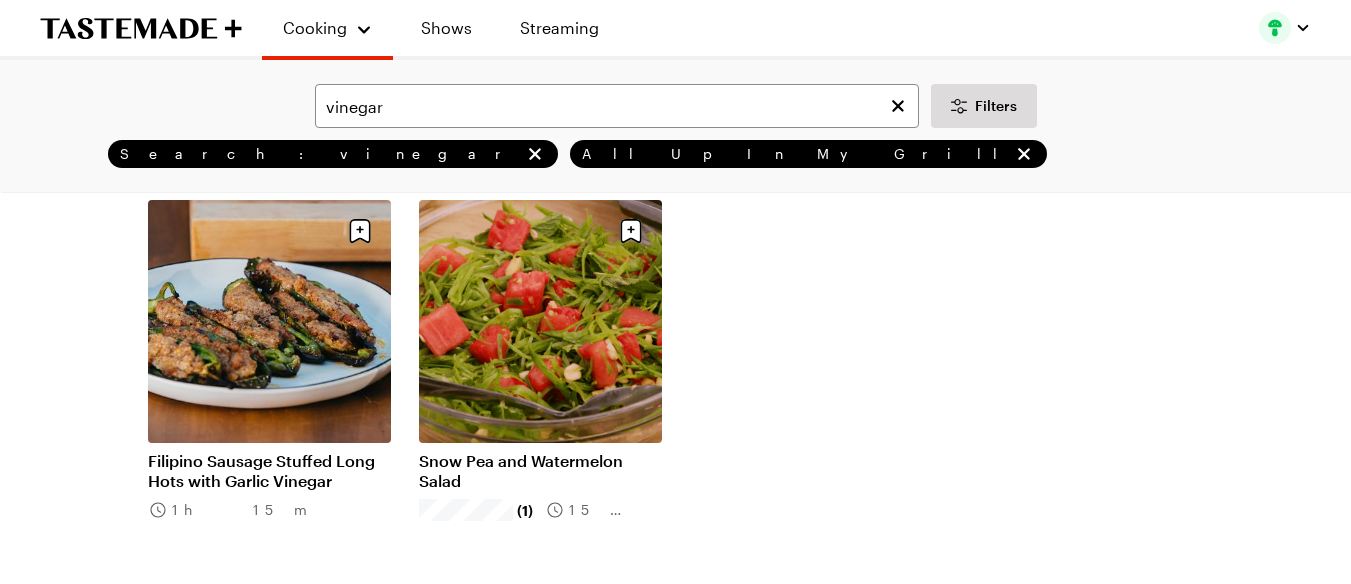 scroll, scrollTop: 0, scrollLeft: 0, axis: both 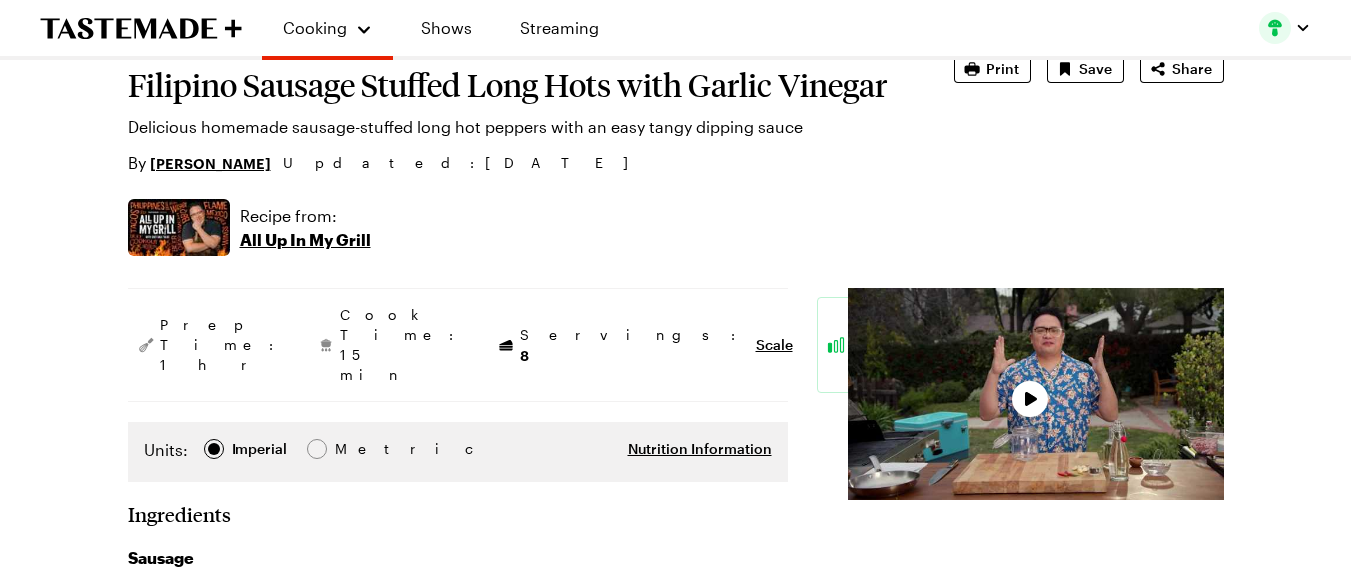 type on "x" 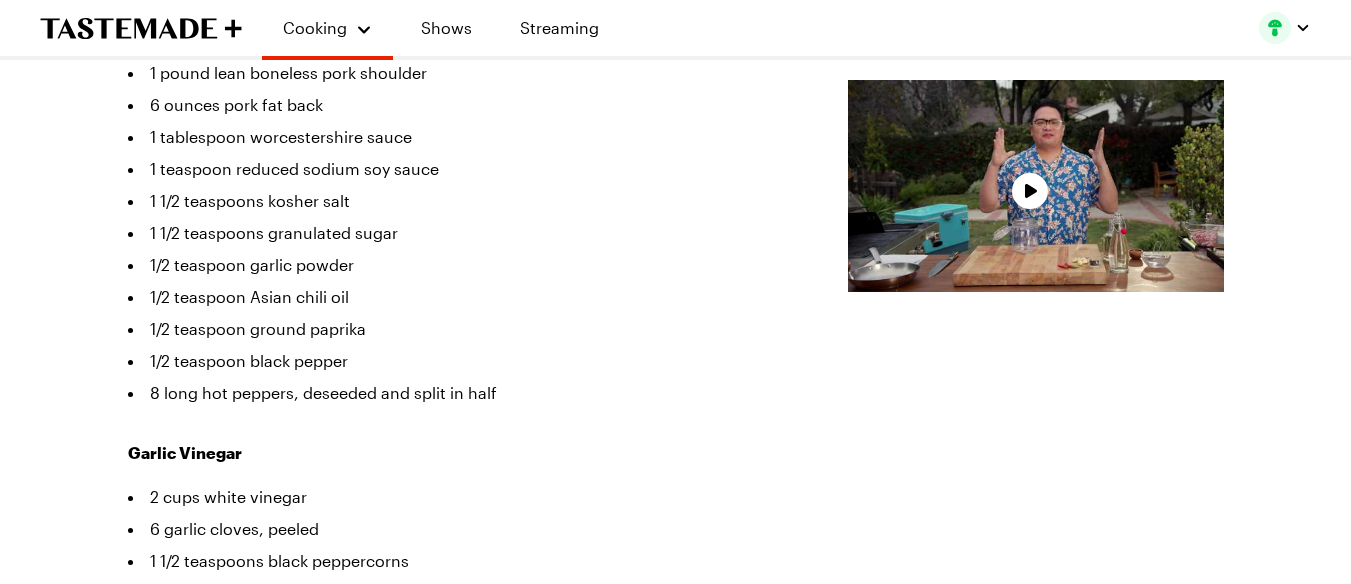 scroll, scrollTop: 867, scrollLeft: 0, axis: vertical 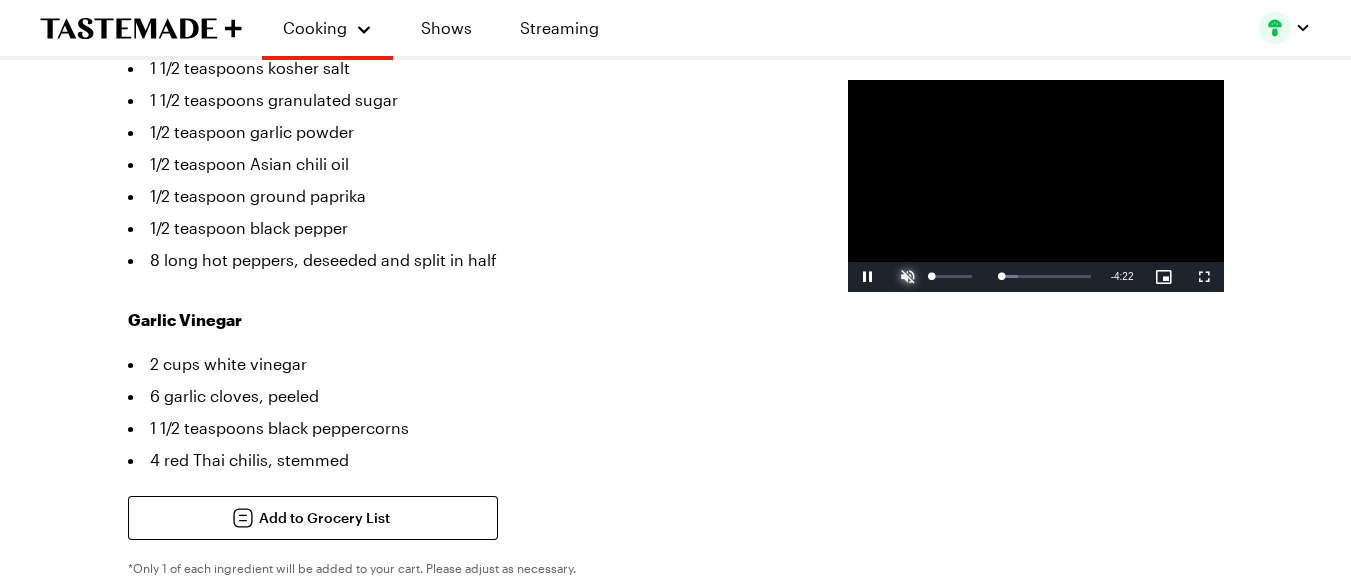 click at bounding box center (908, 277) 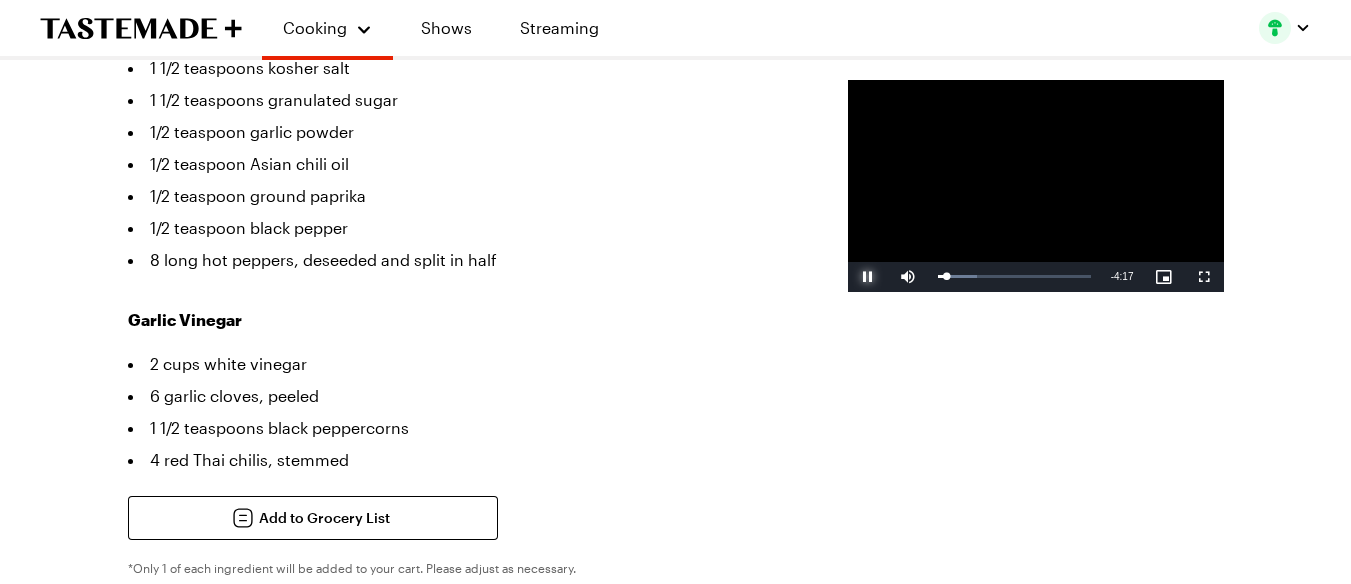 click at bounding box center (868, 277) 